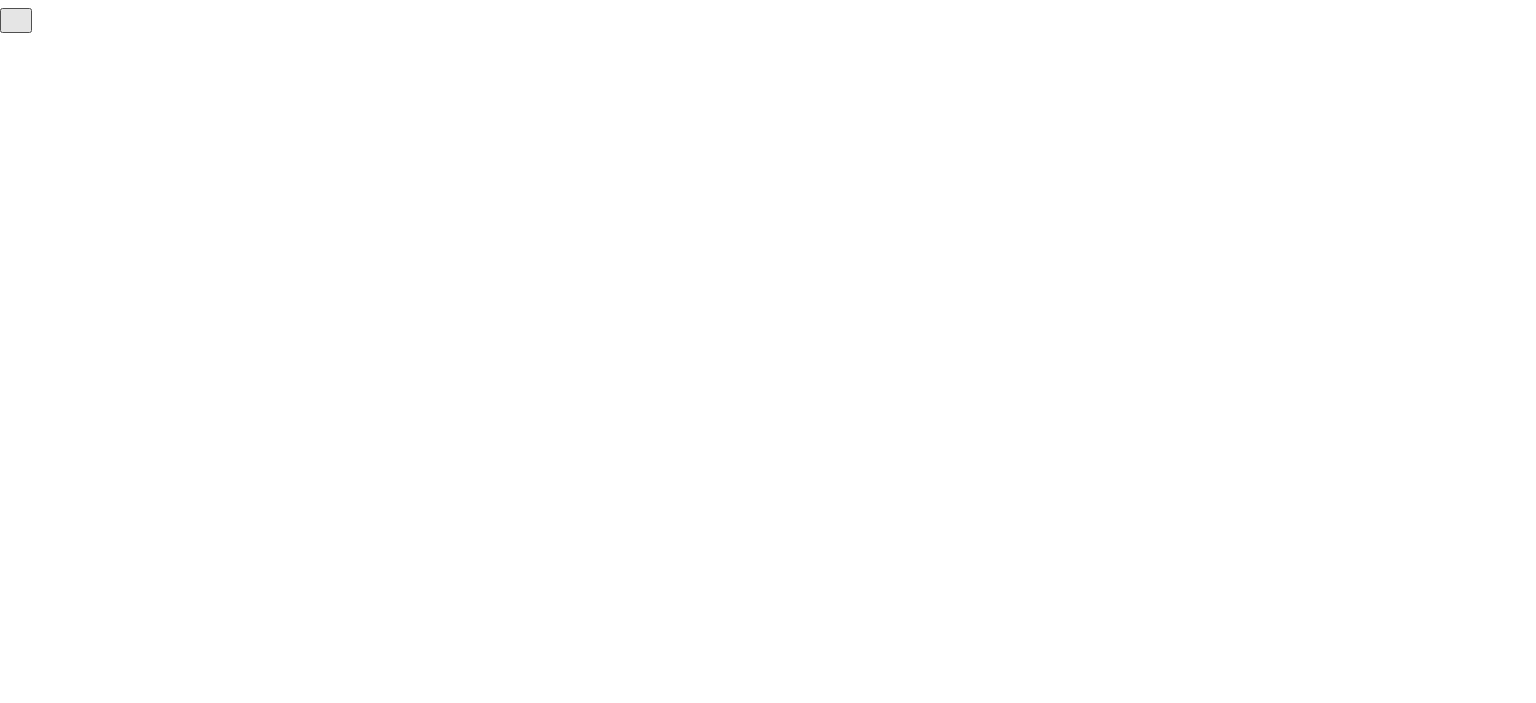 scroll, scrollTop: 0, scrollLeft: 0, axis: both 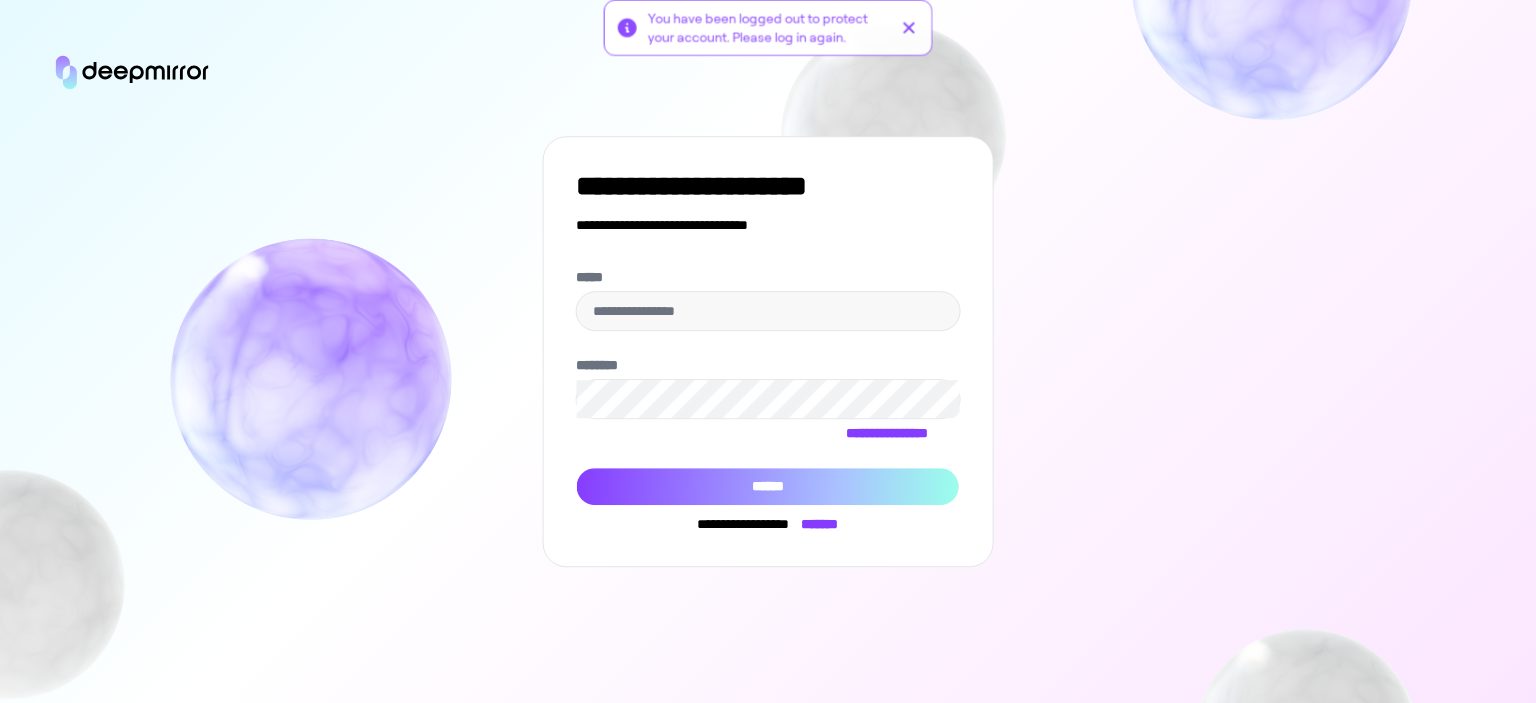 type on "**********" 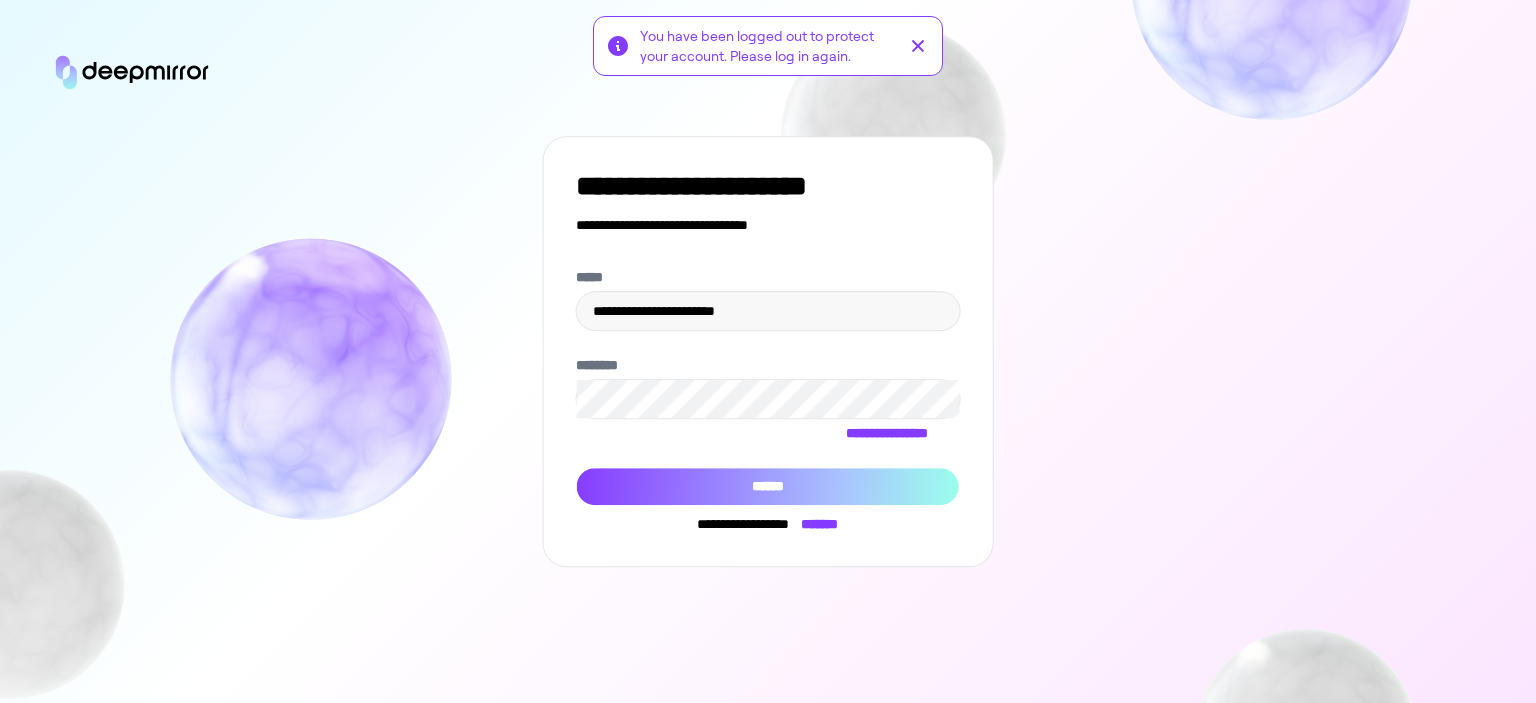 click on "******" at bounding box center [768, 487] 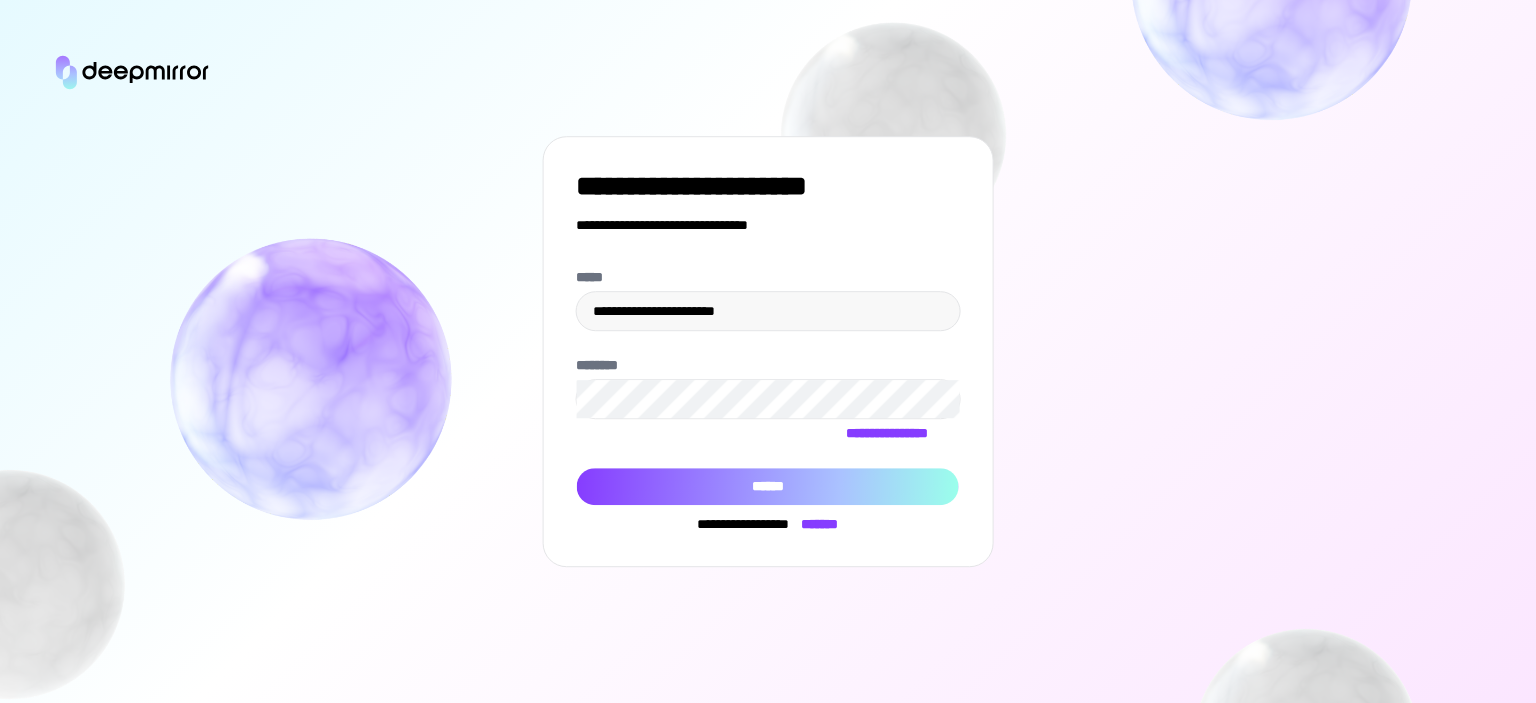 click on "******" at bounding box center [768, 487] 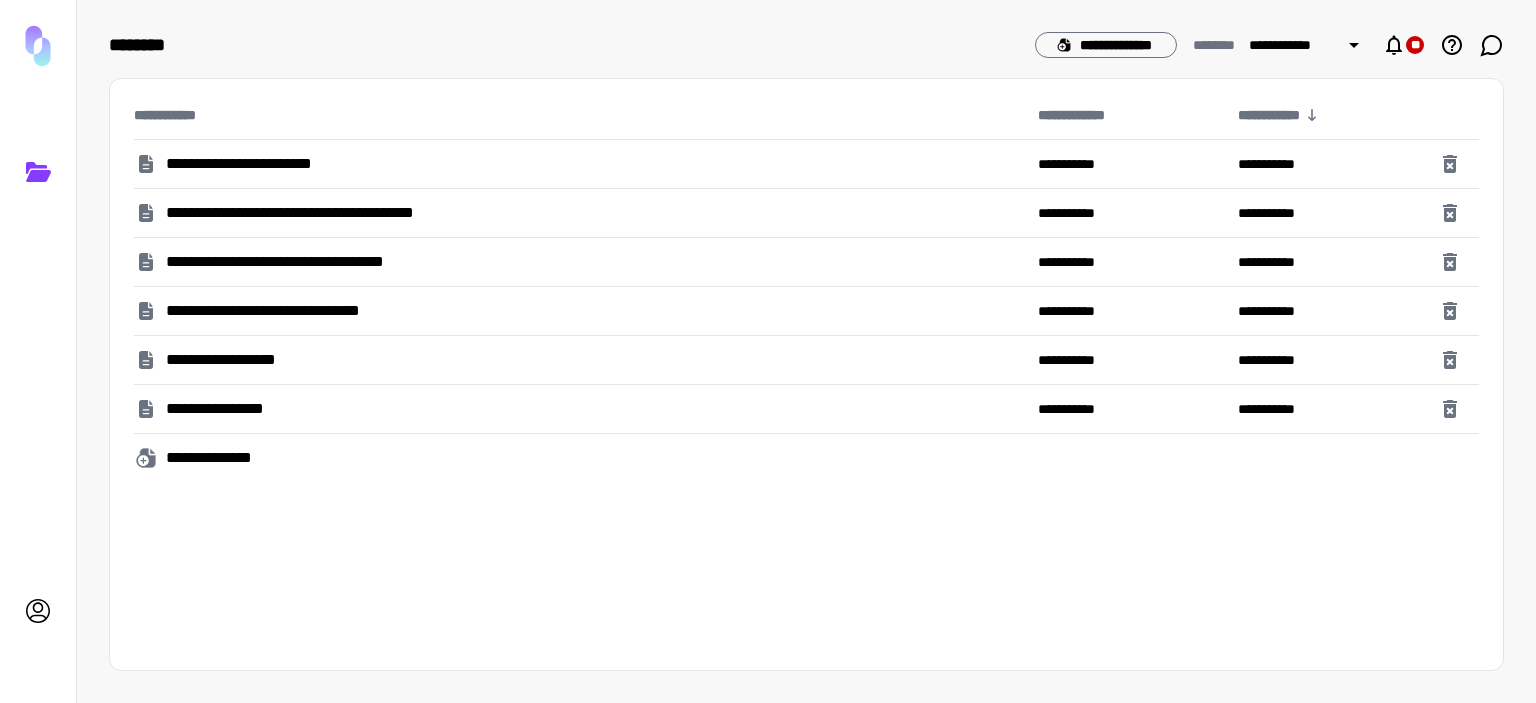 click on "**********" at bounding box center [261, 164] 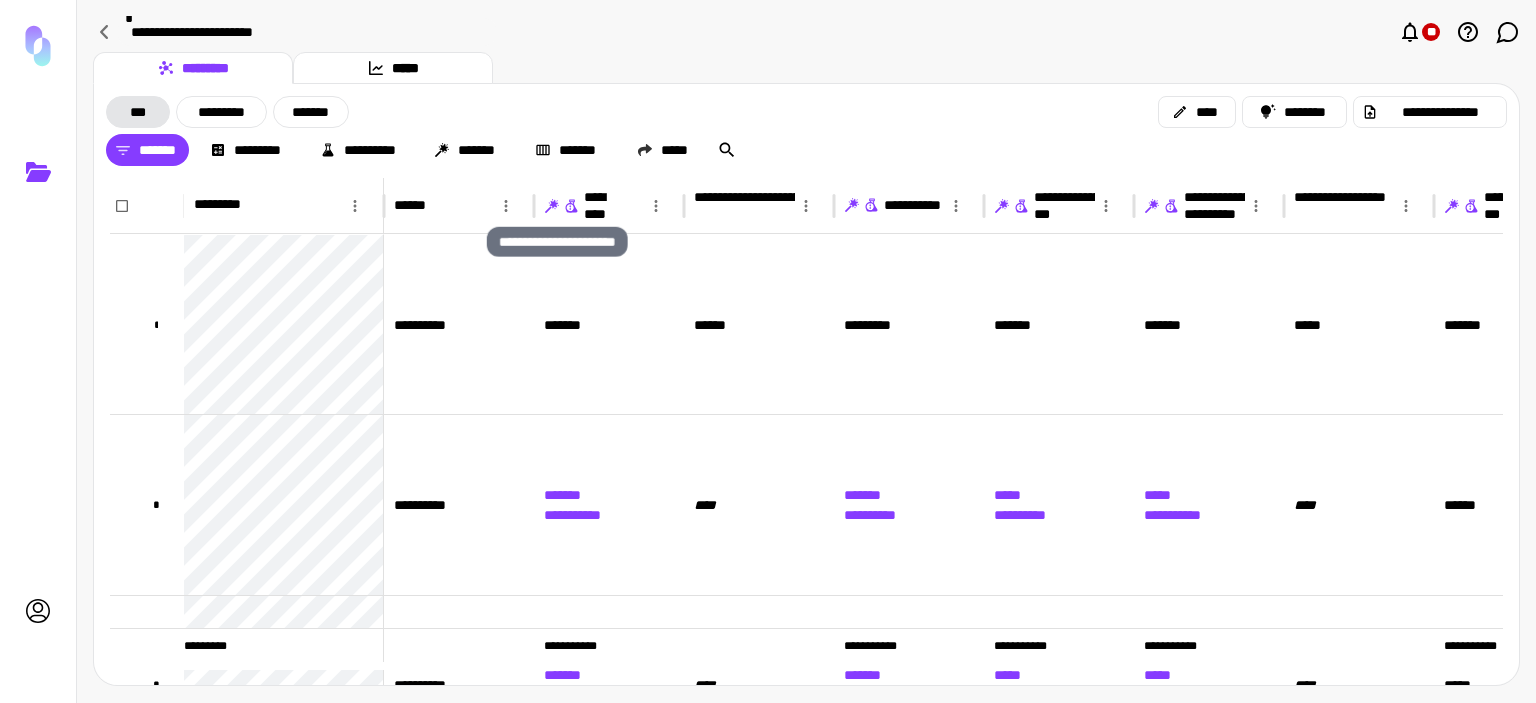 click 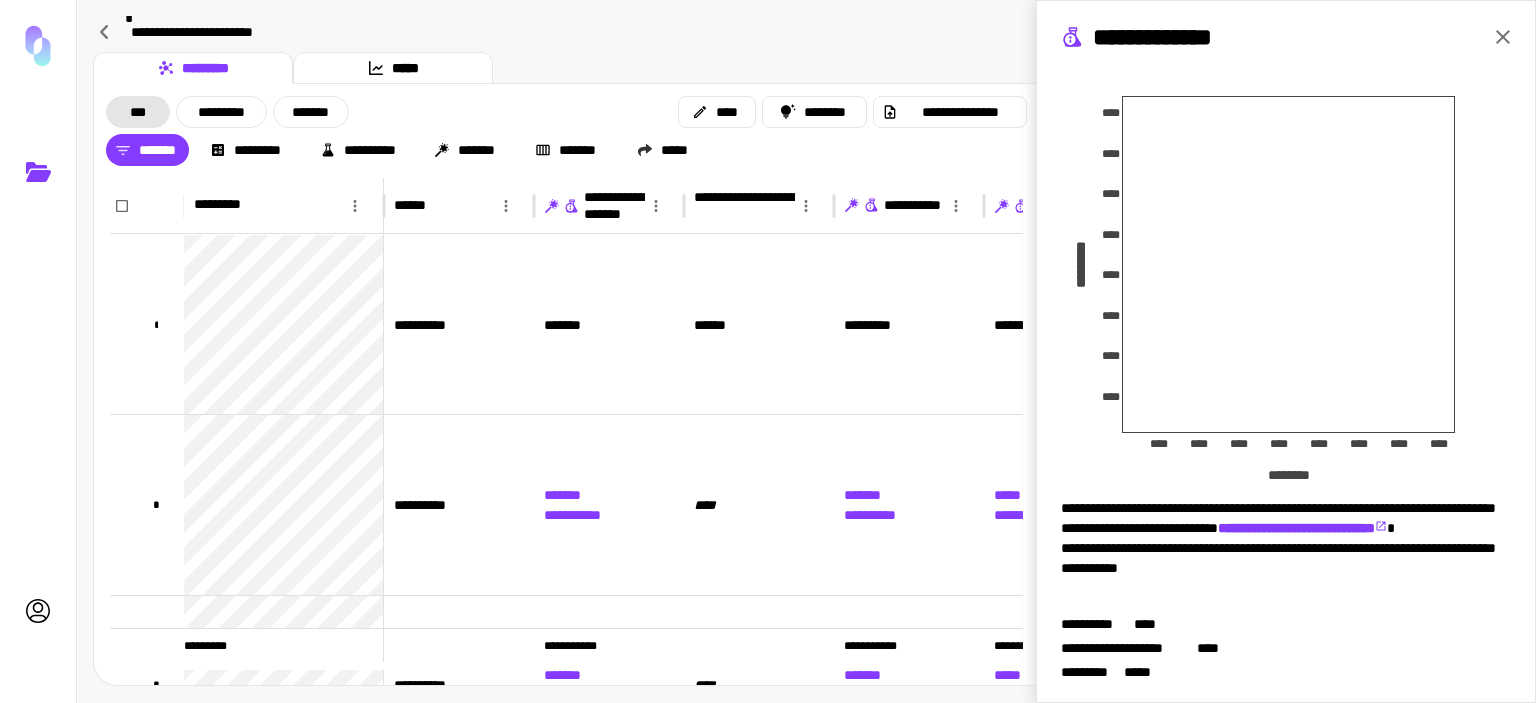 scroll, scrollTop: 375, scrollLeft: 0, axis: vertical 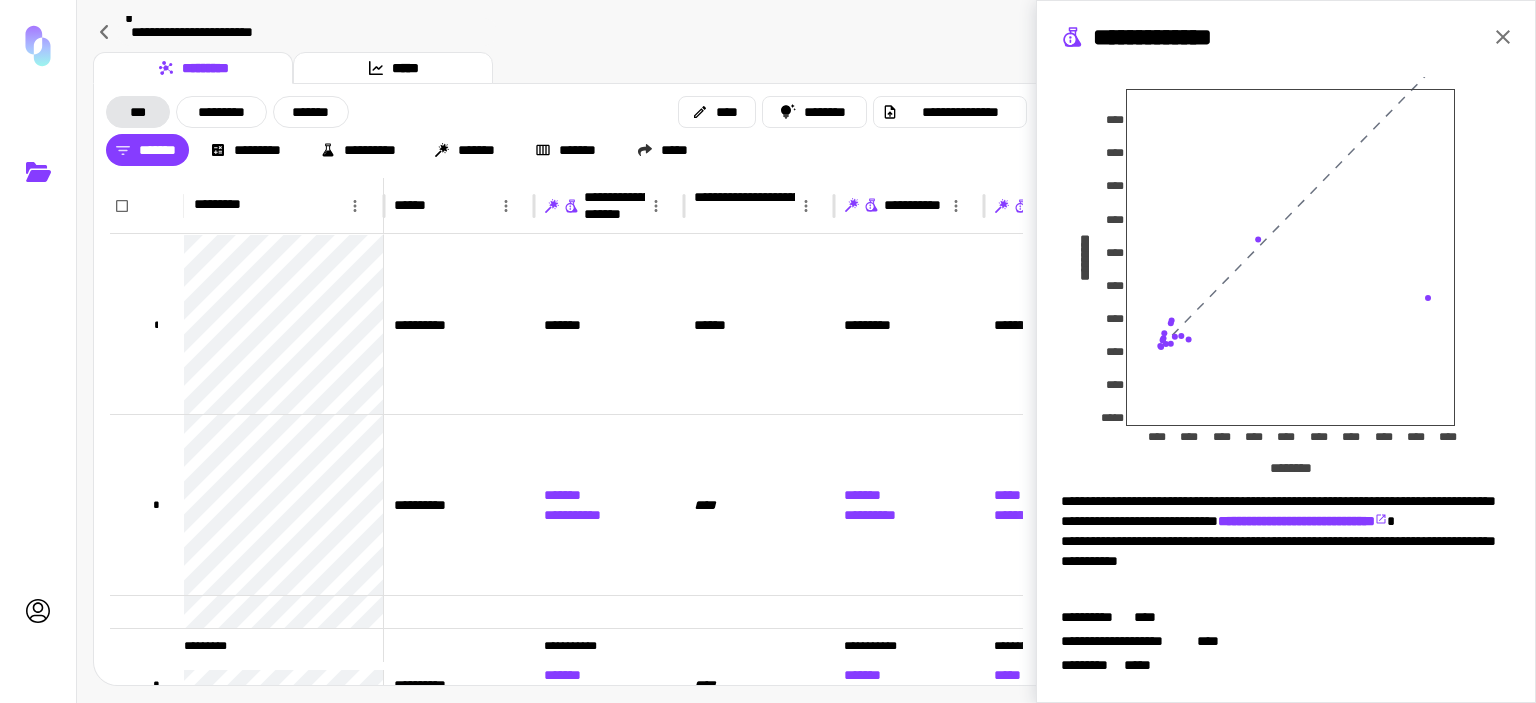 click on "**********" at bounding box center [806, 34] 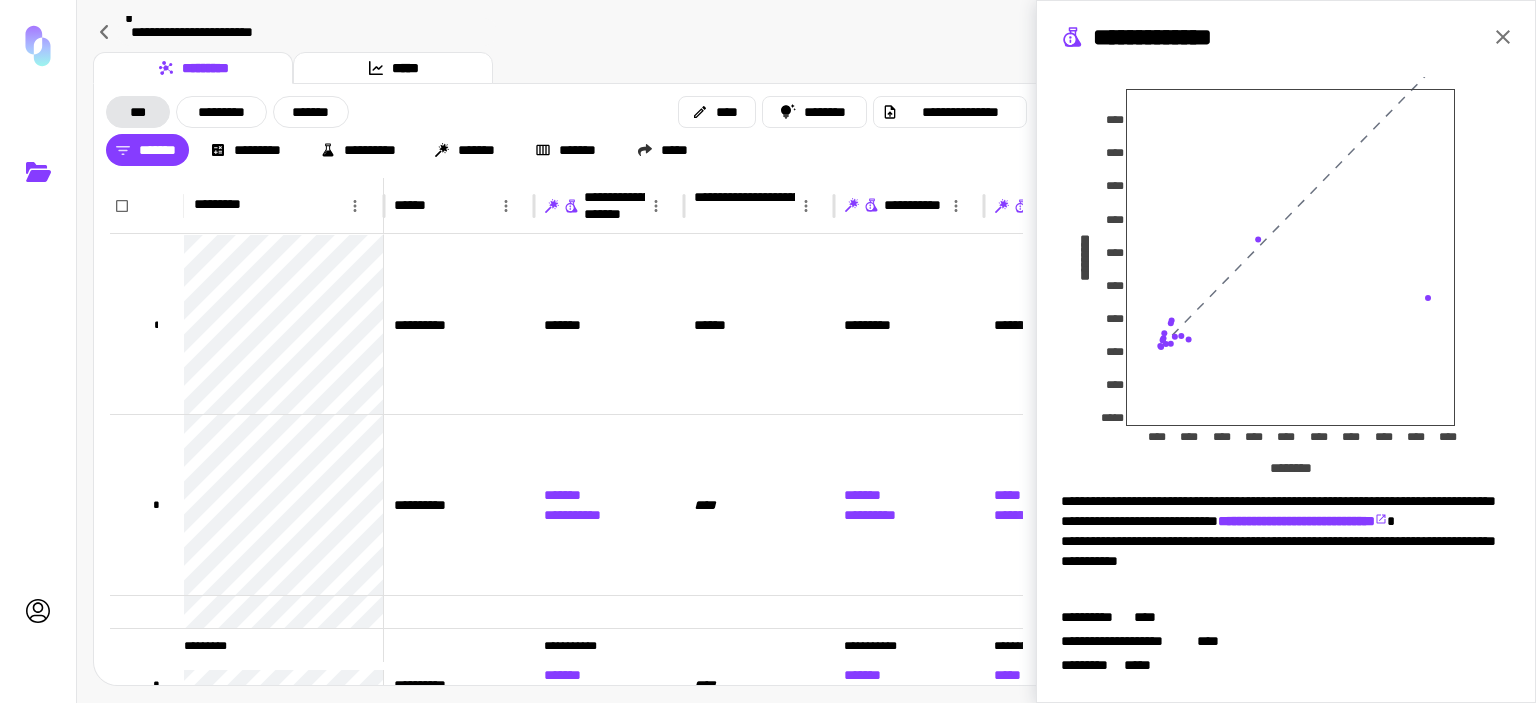 click 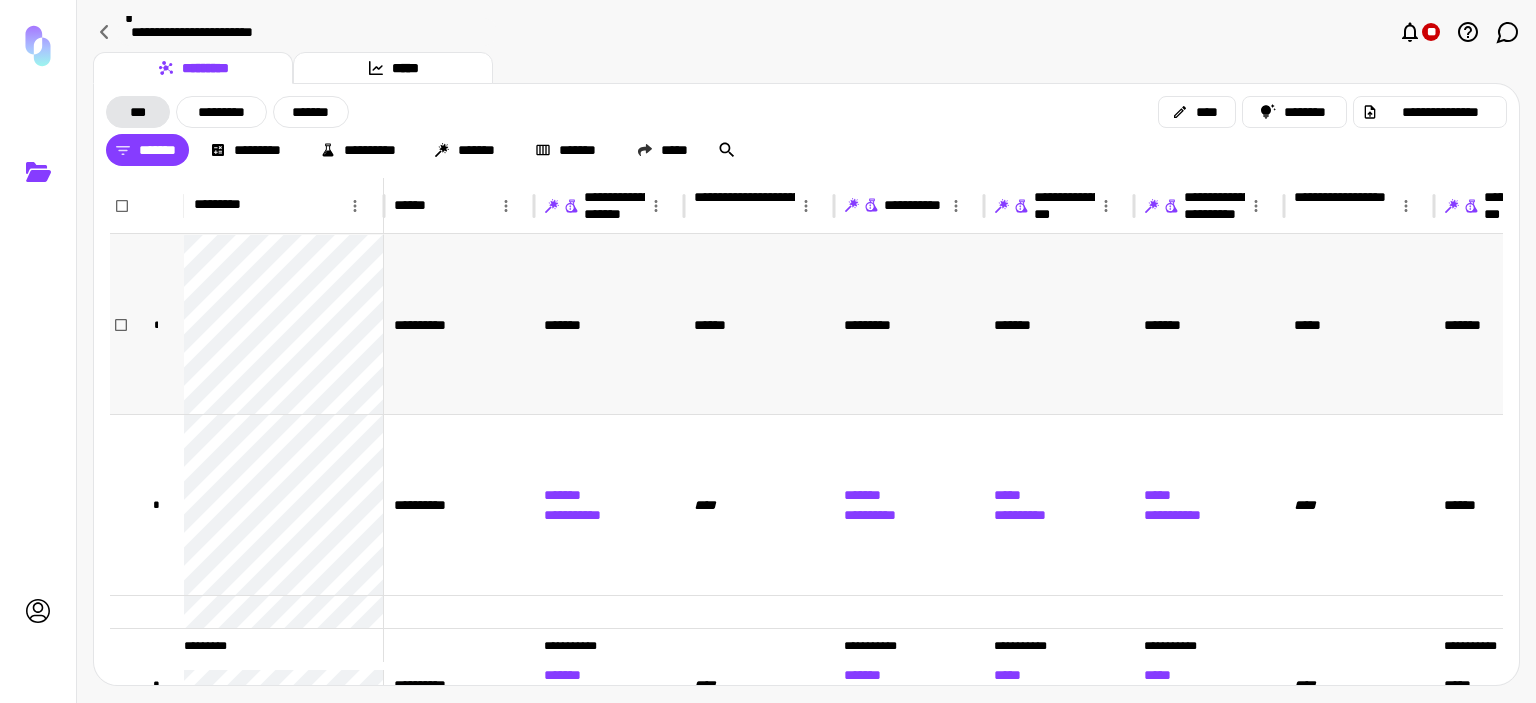 scroll, scrollTop: 0, scrollLeft: 0, axis: both 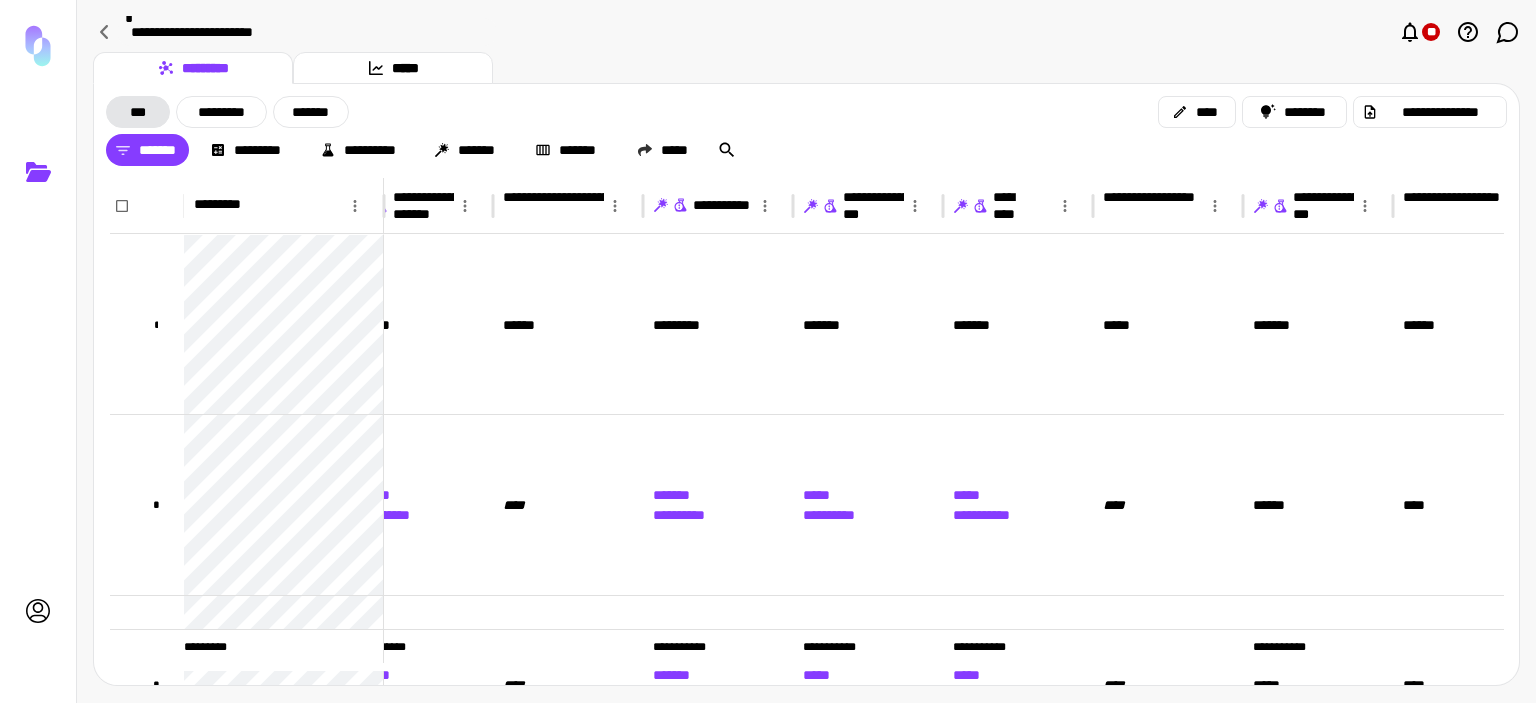 click 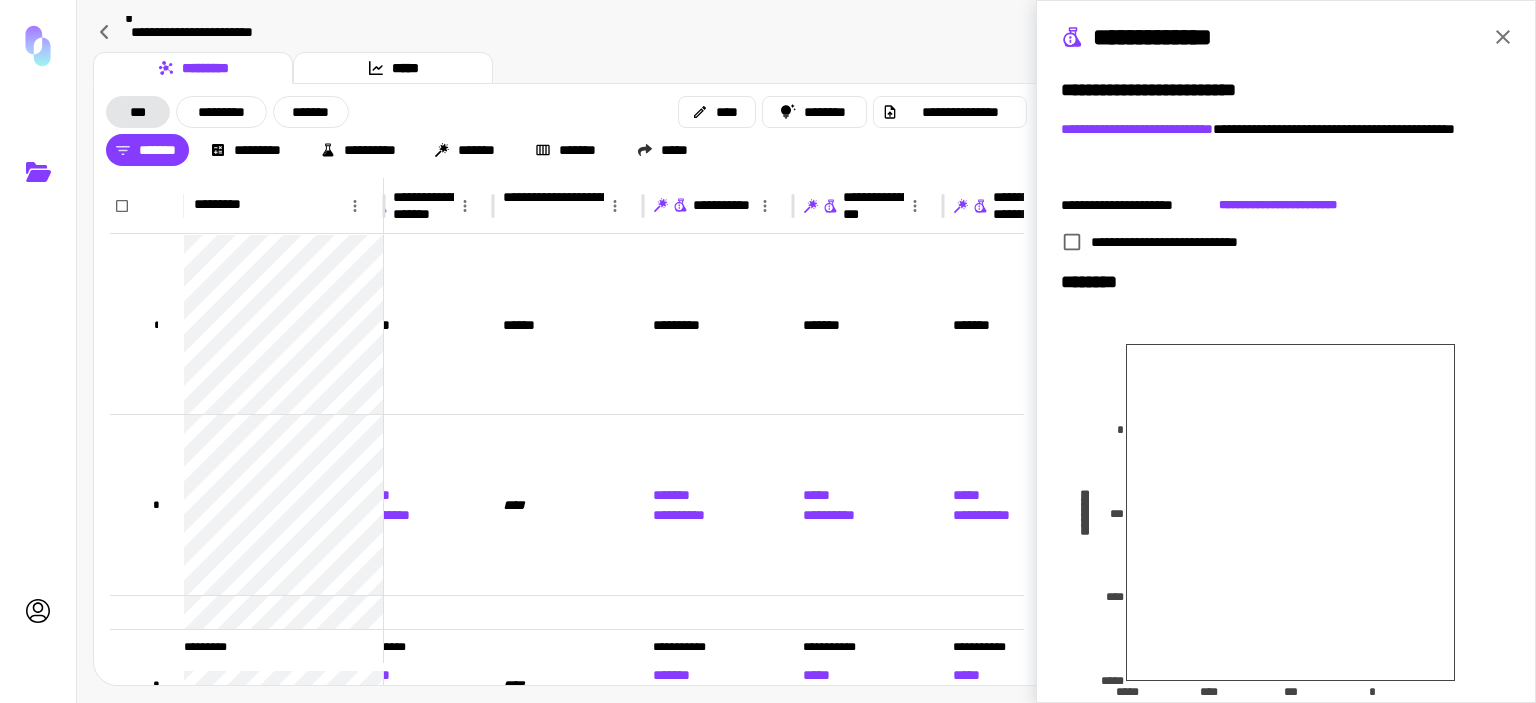 scroll, scrollTop: 0, scrollLeft: 0, axis: both 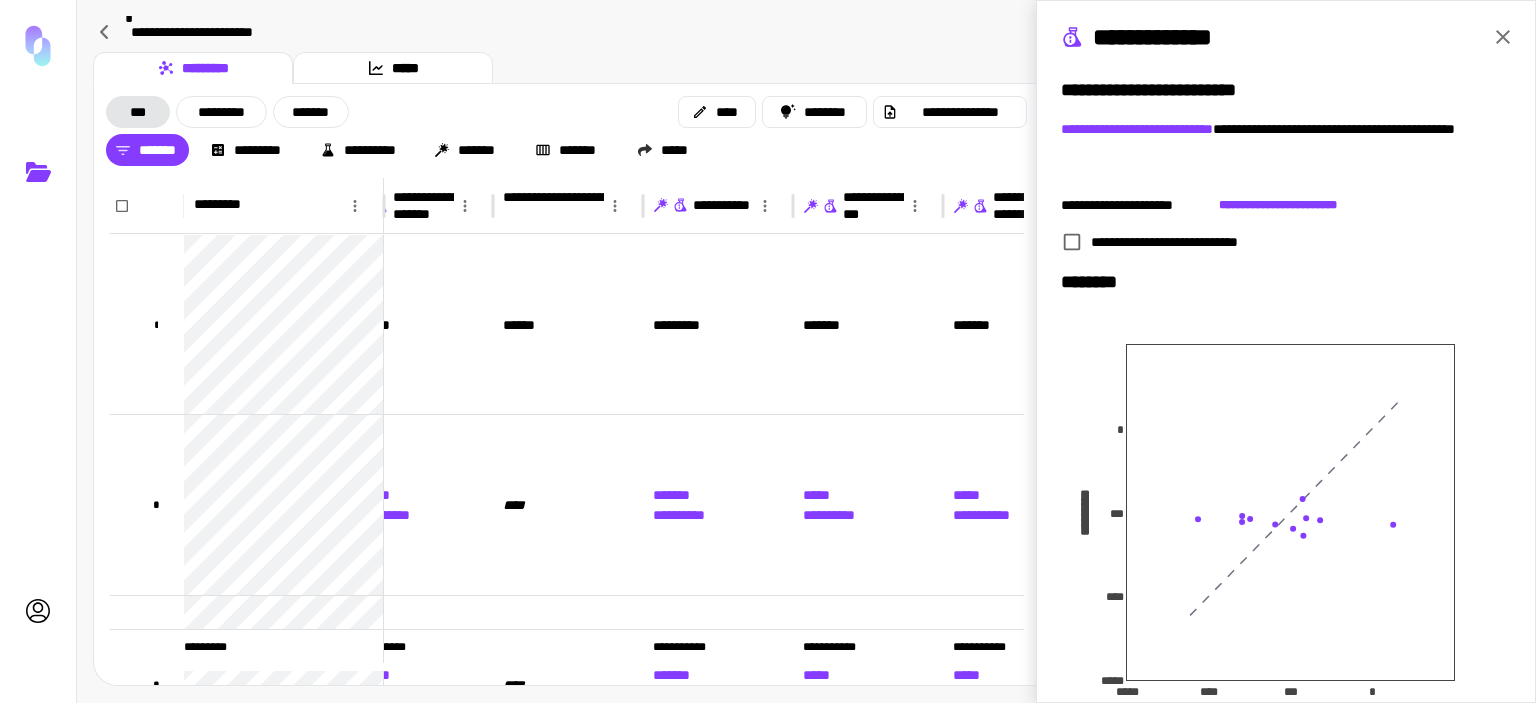 click 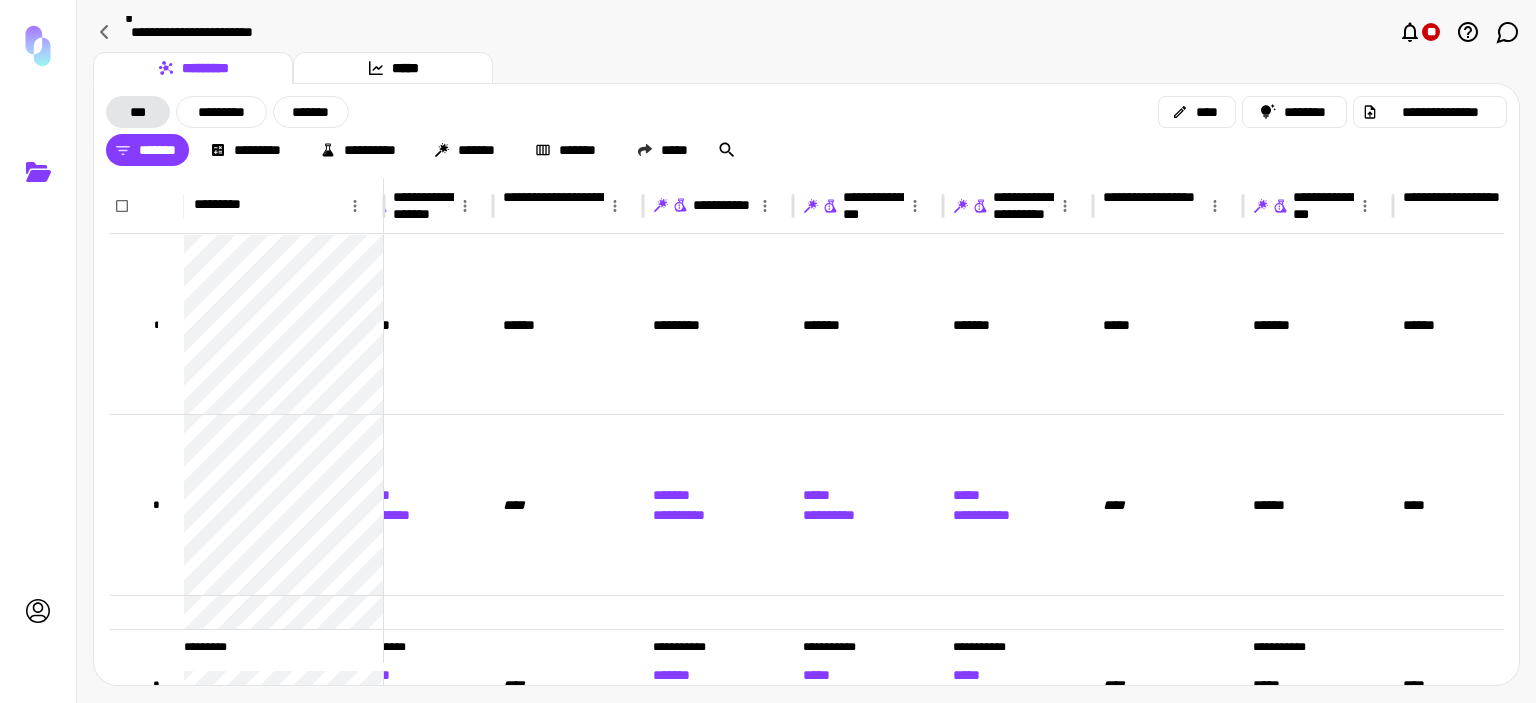 scroll, scrollTop: 0, scrollLeft: 203, axis: horizontal 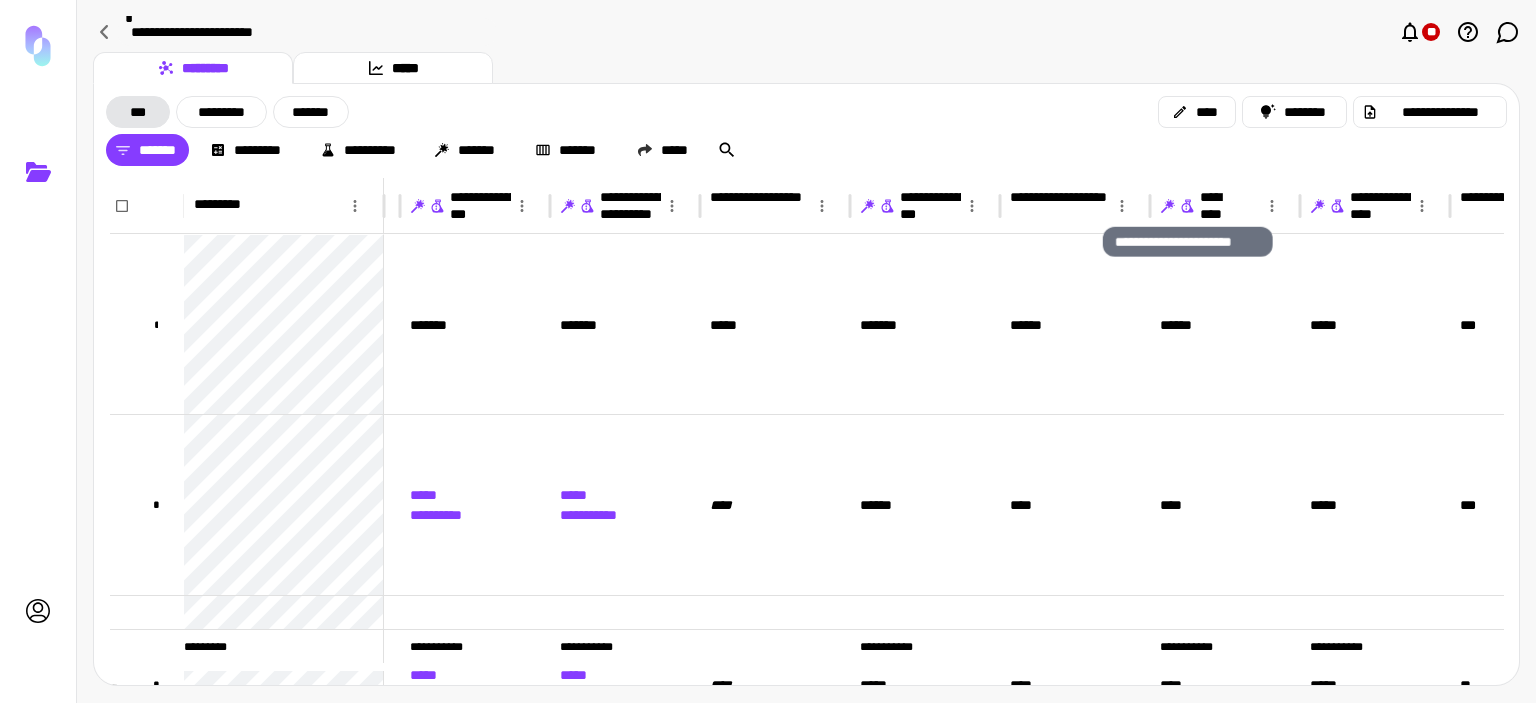 click 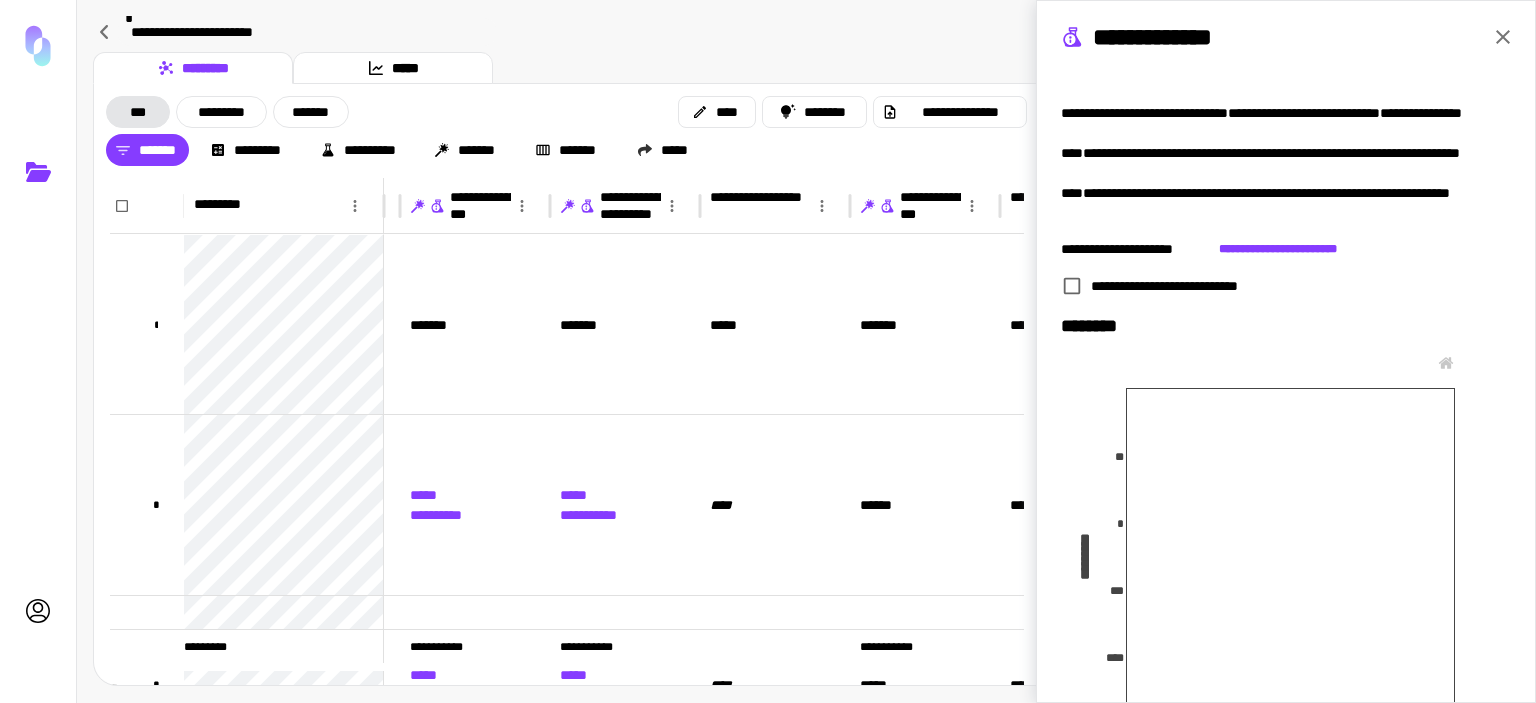 scroll, scrollTop: 75, scrollLeft: 0, axis: vertical 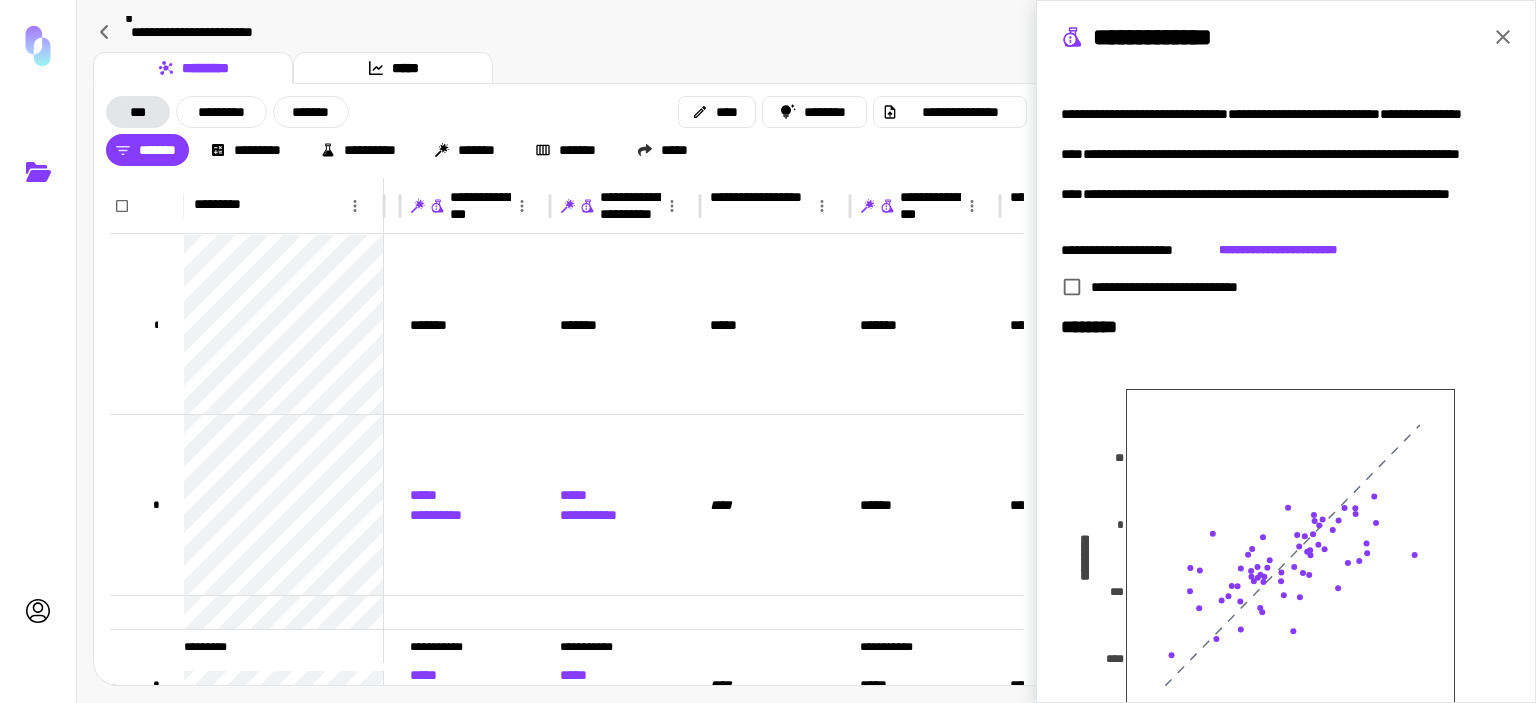 click 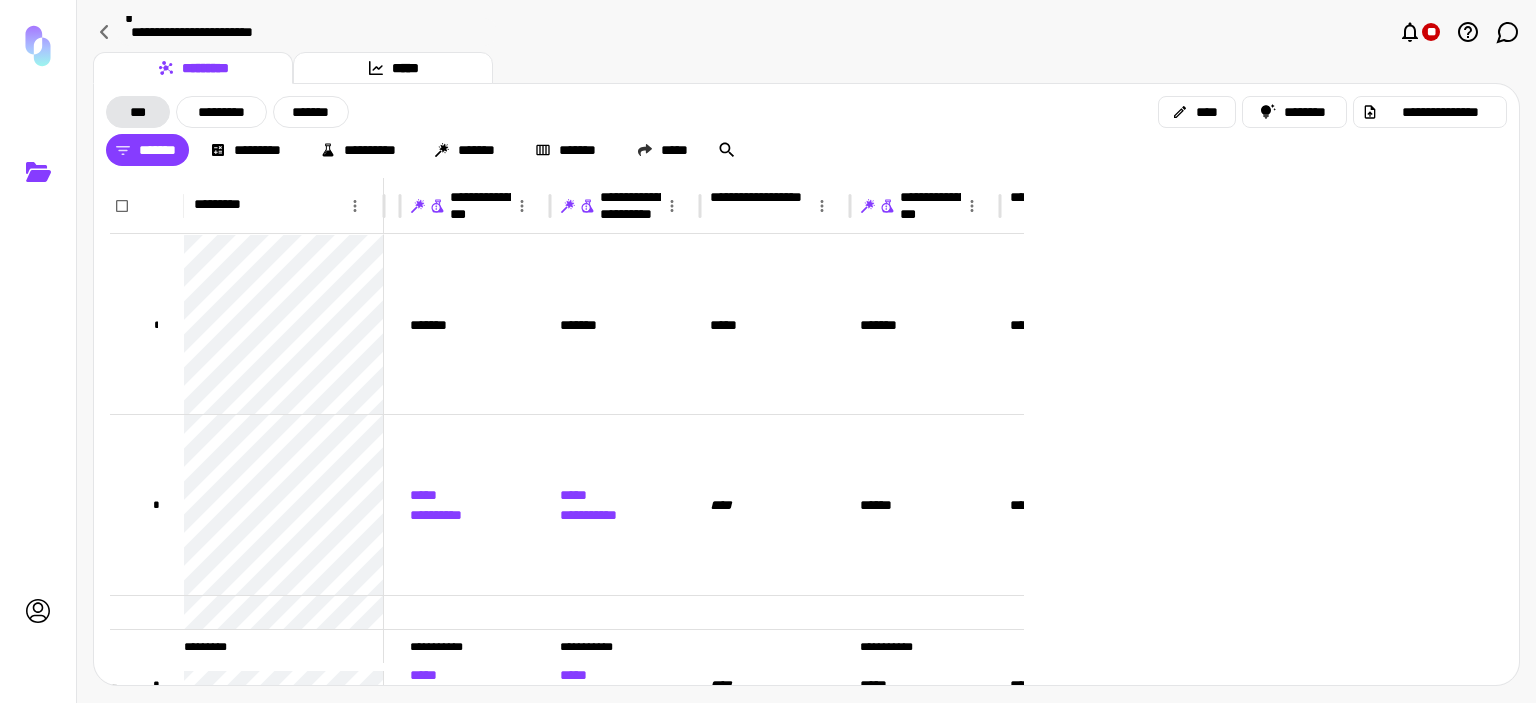 scroll, scrollTop: 0, scrollLeft: 0, axis: both 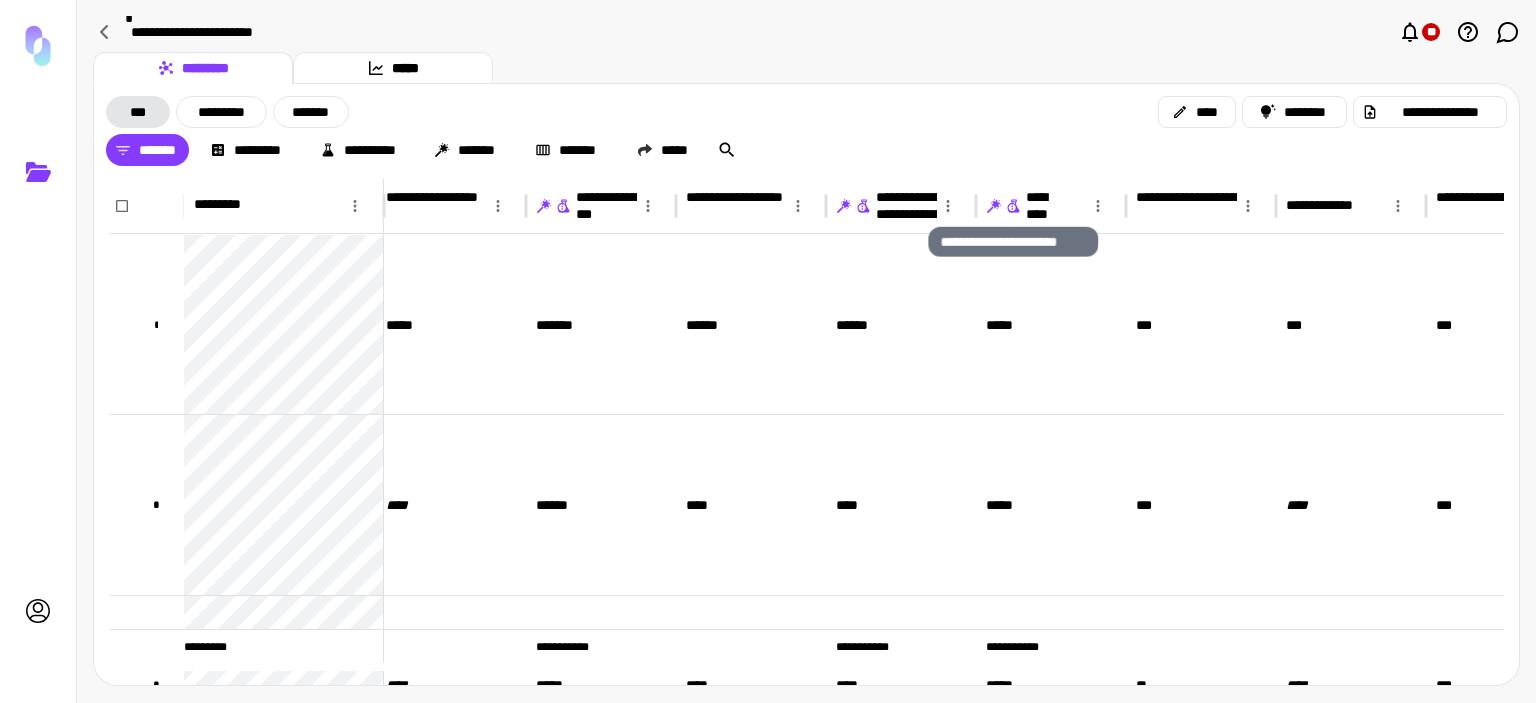 click 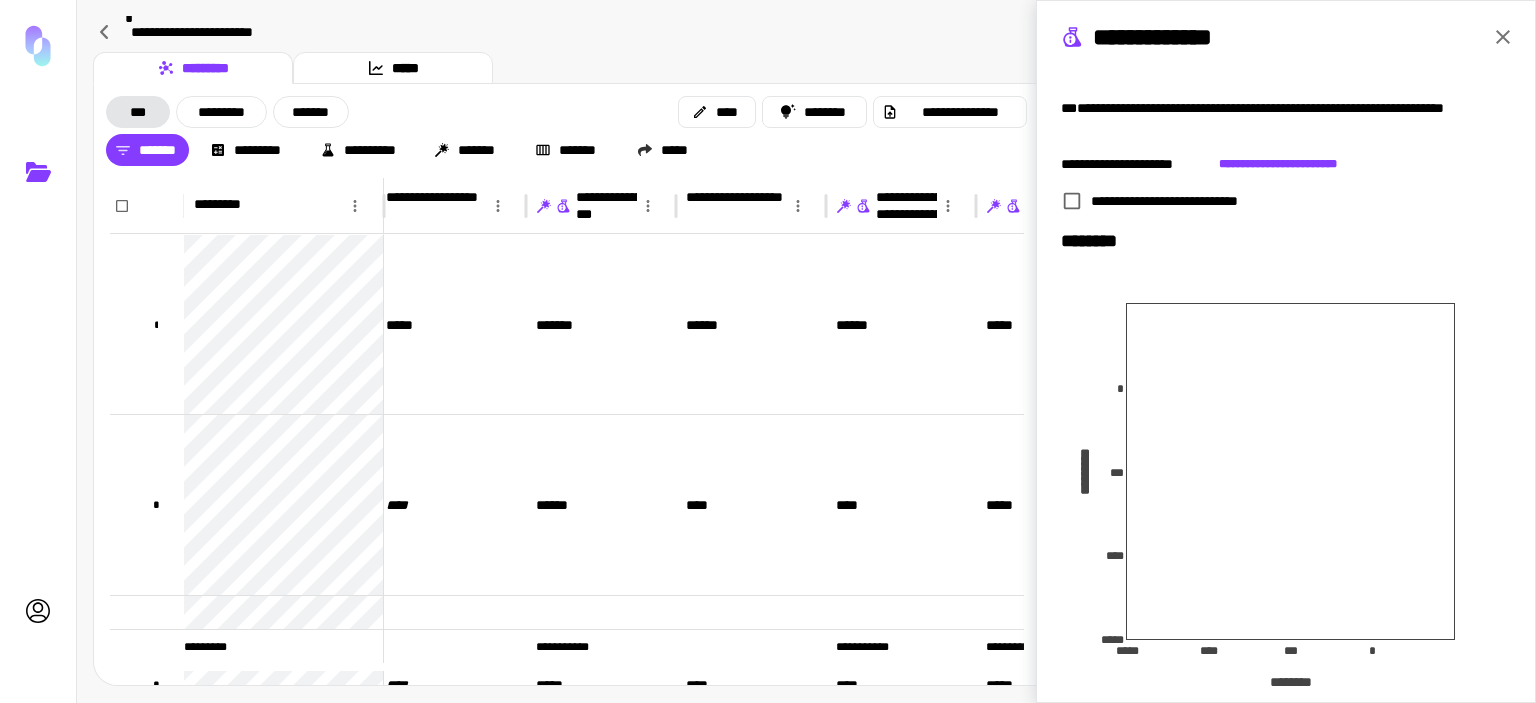 scroll, scrollTop: 375, scrollLeft: 0, axis: vertical 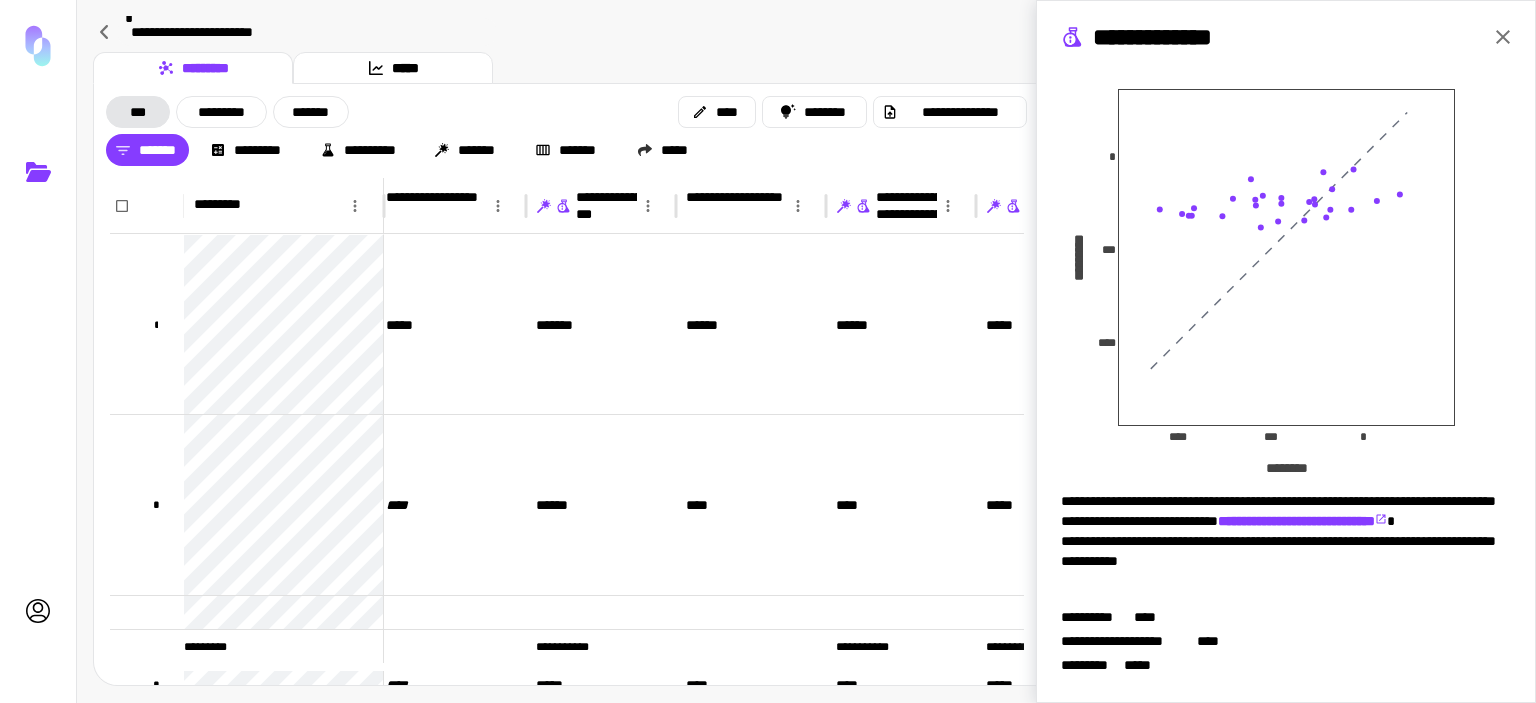 click 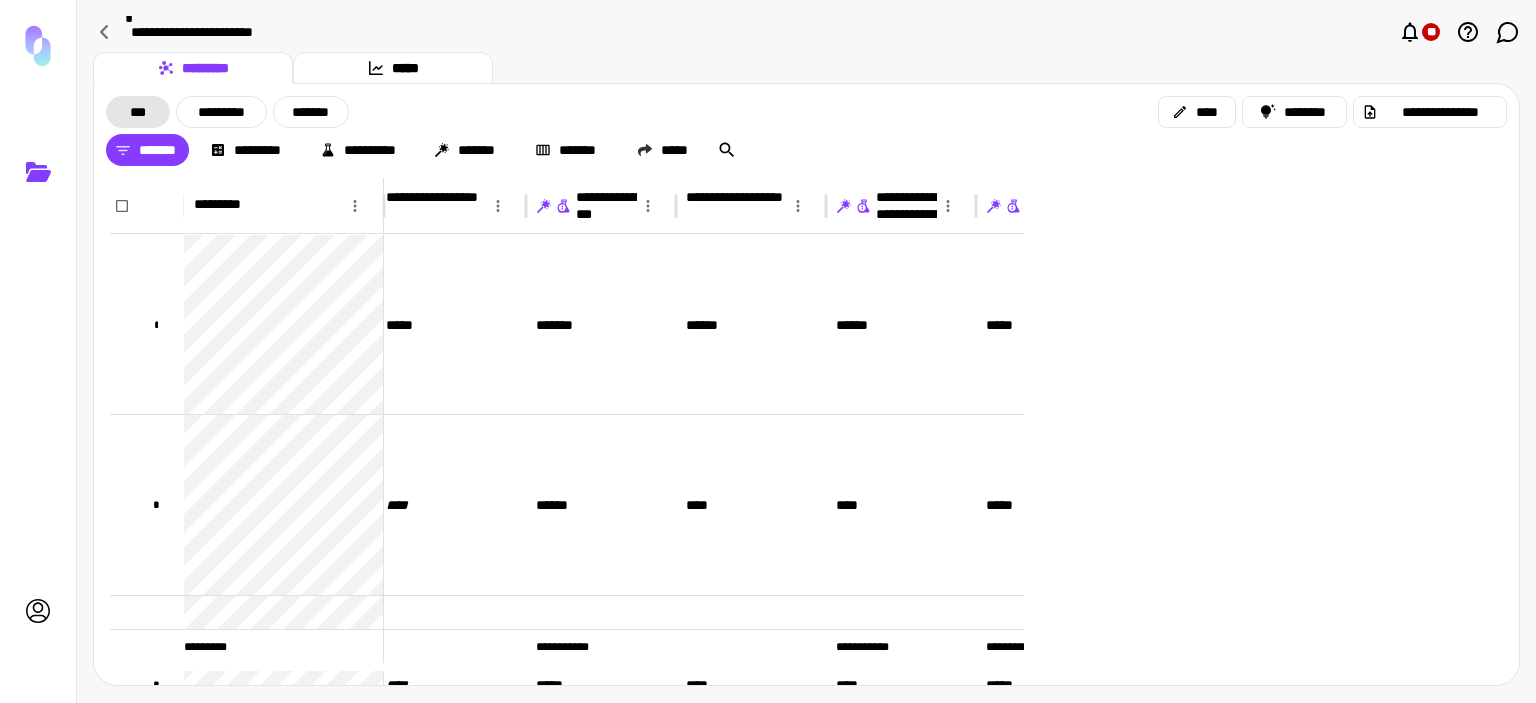 scroll, scrollTop: 0, scrollLeft: 0, axis: both 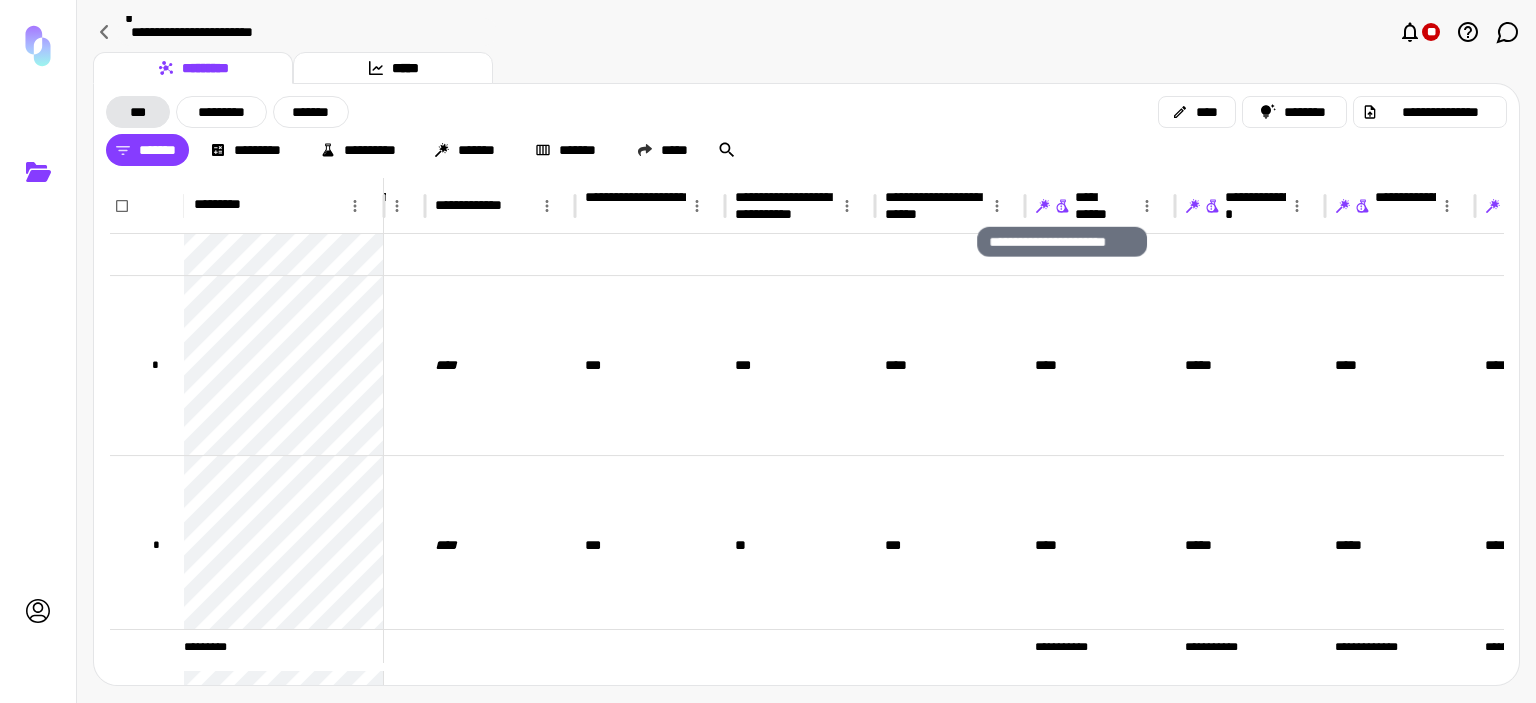 click 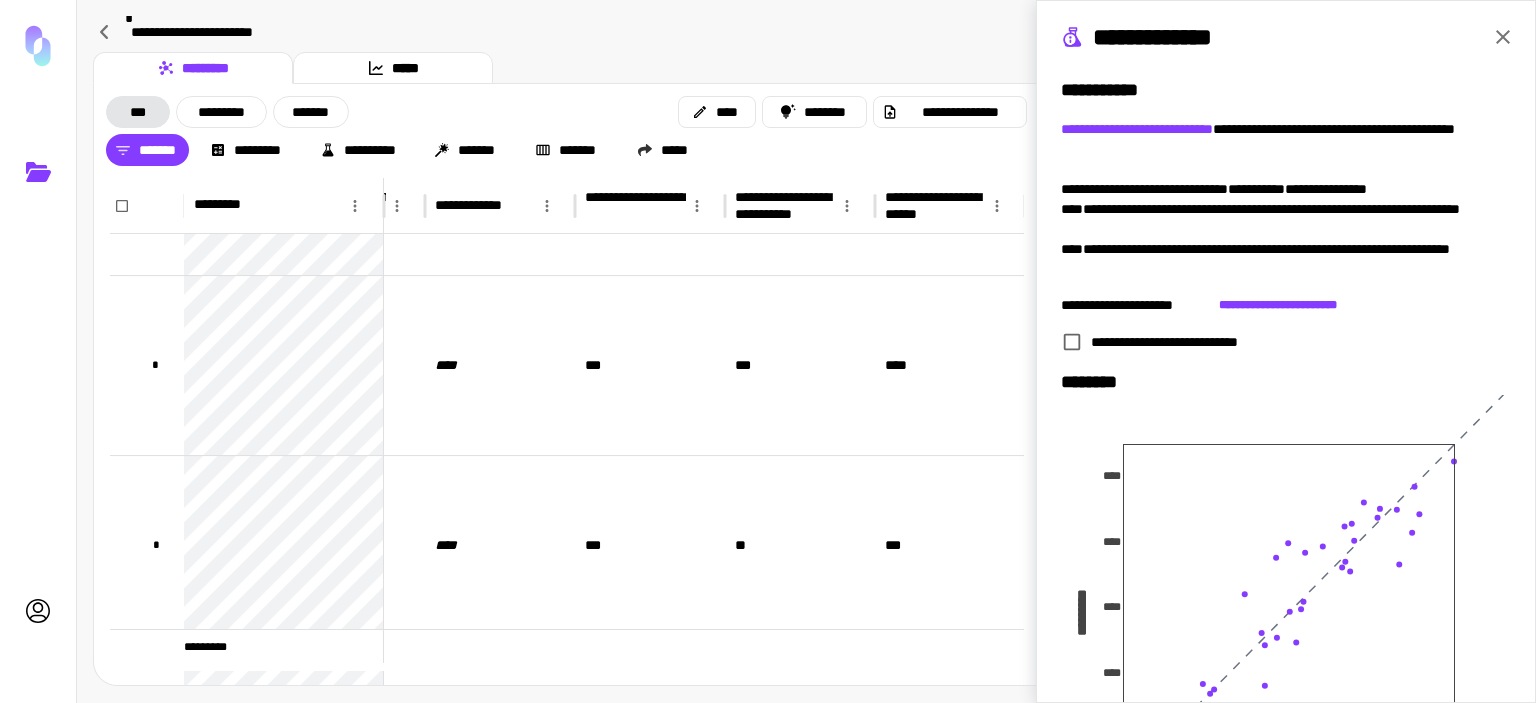 click 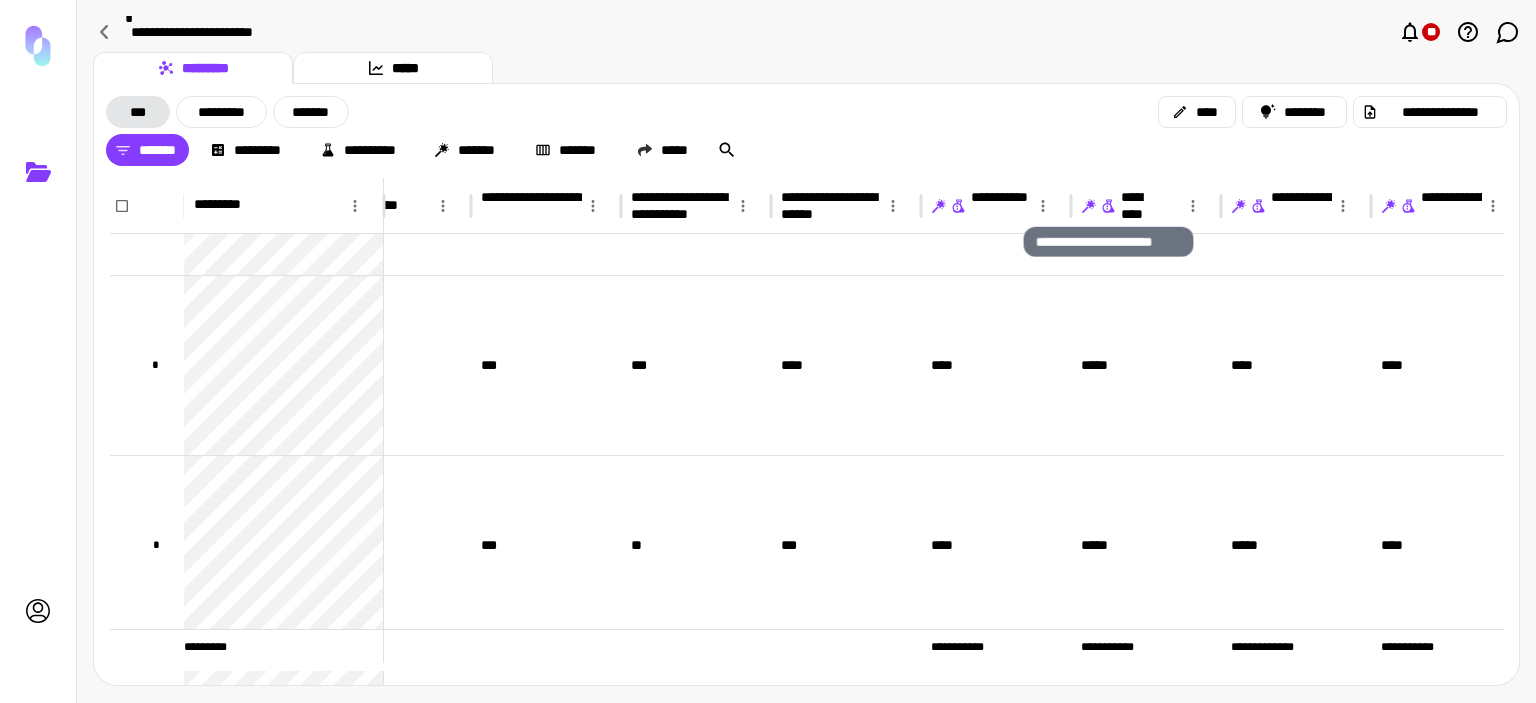 click 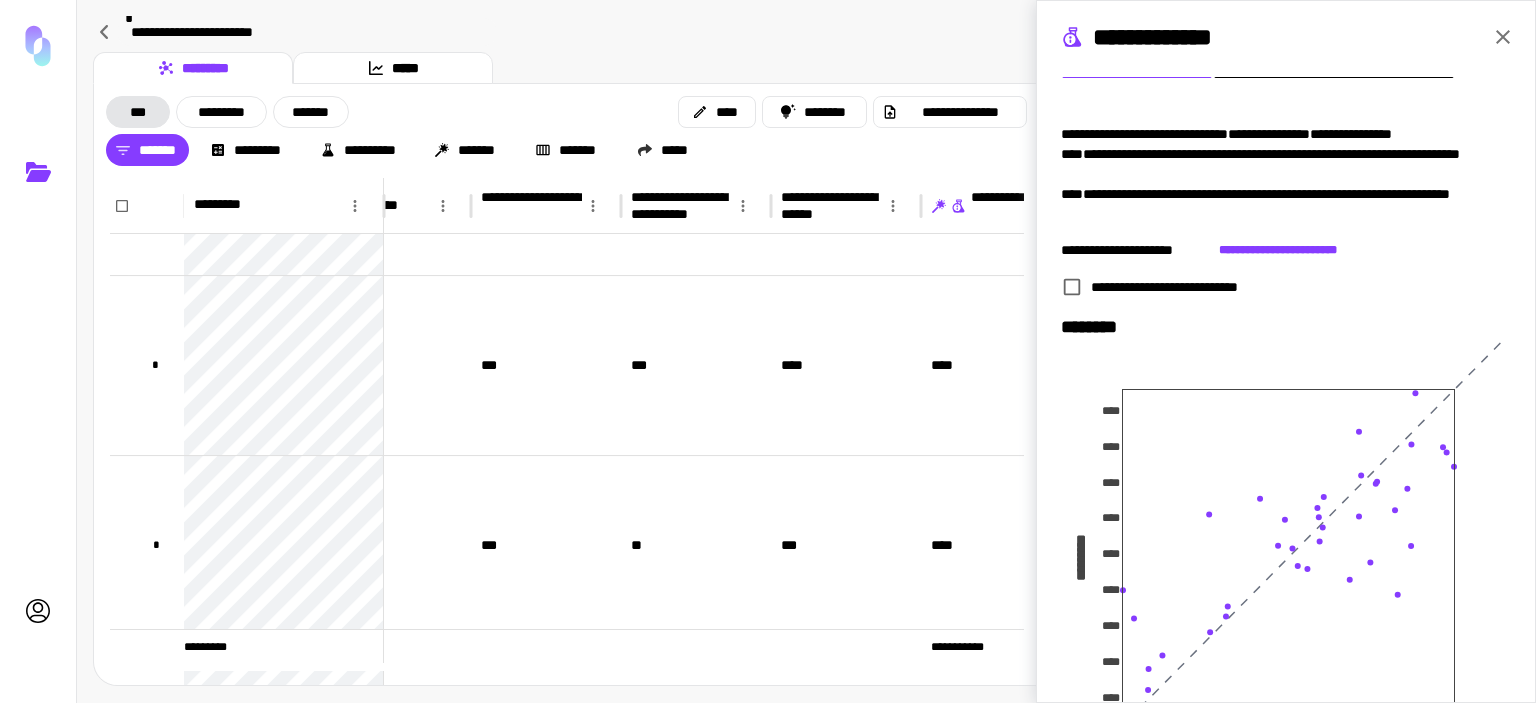 click 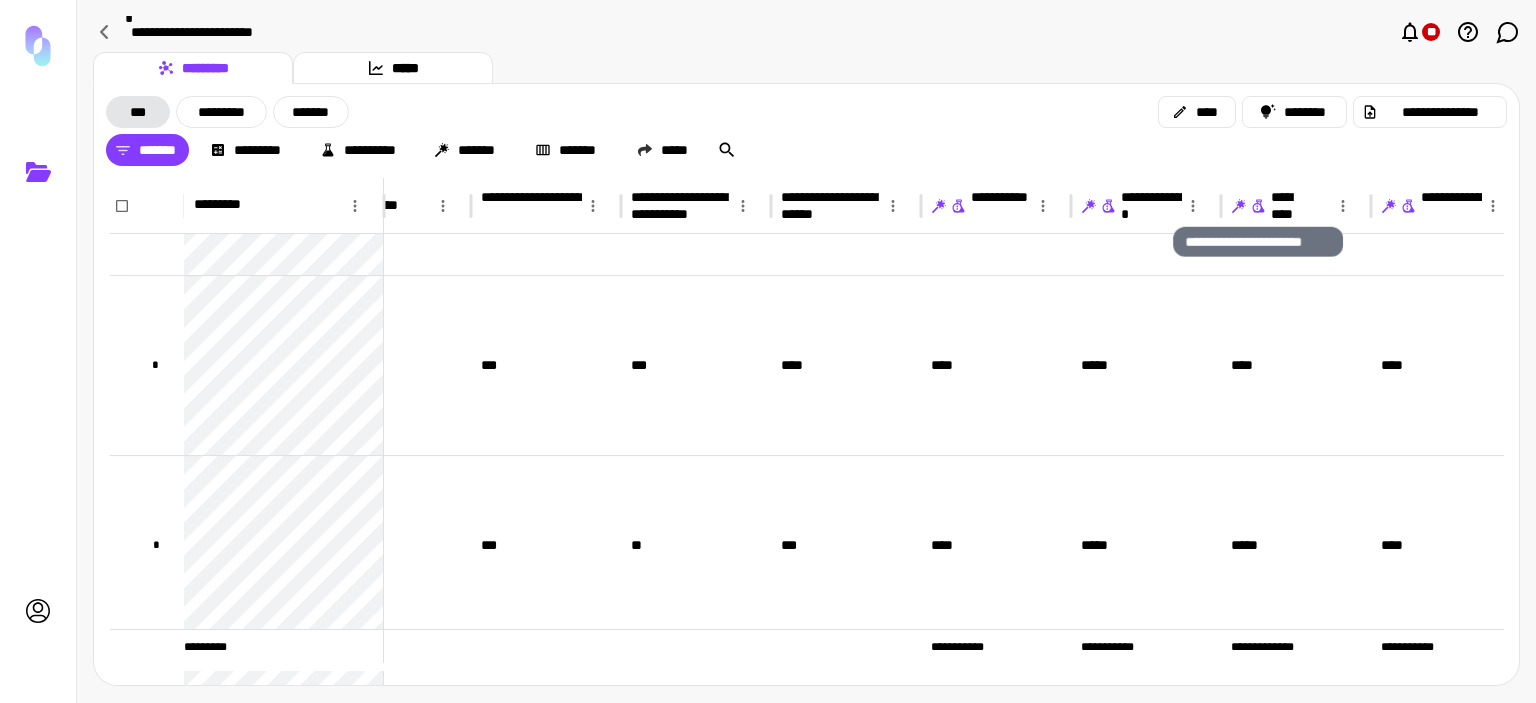 click 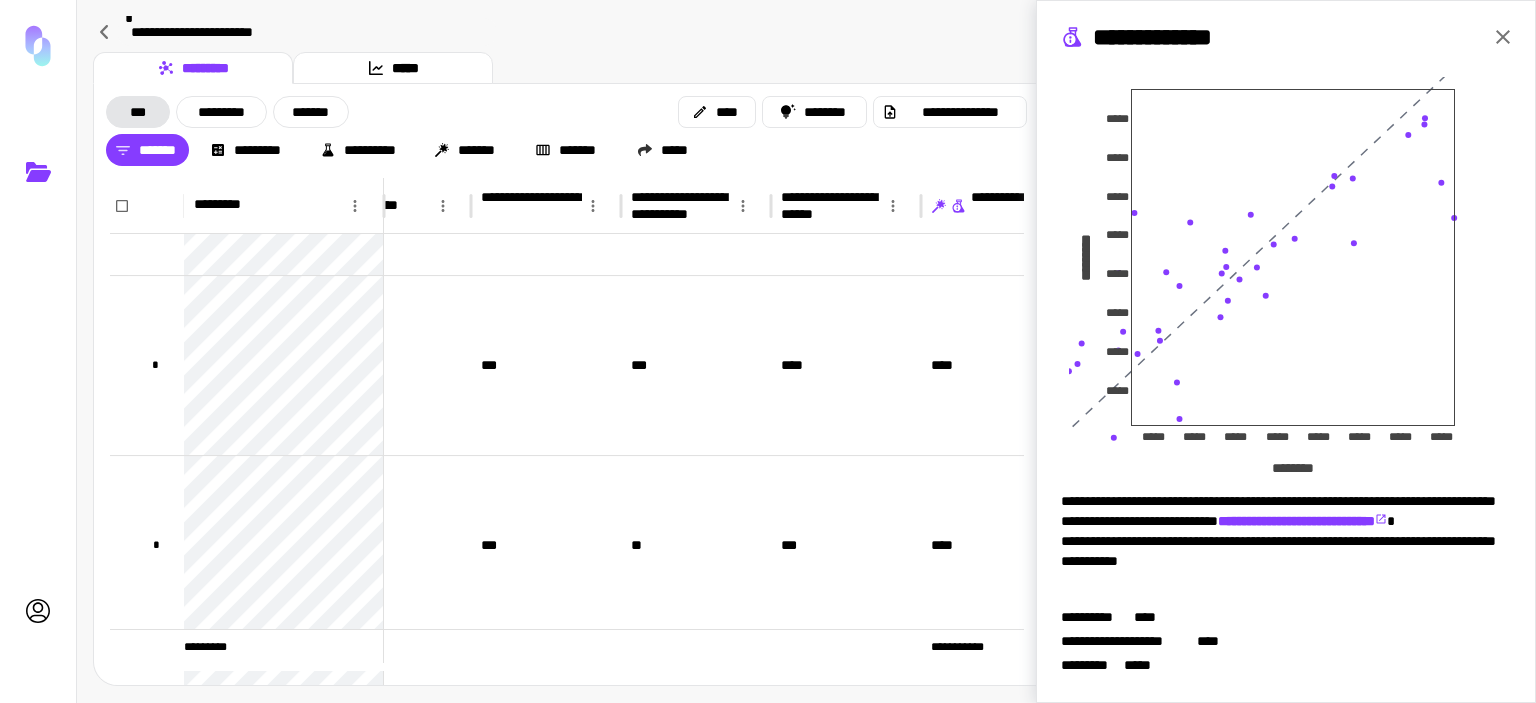 click 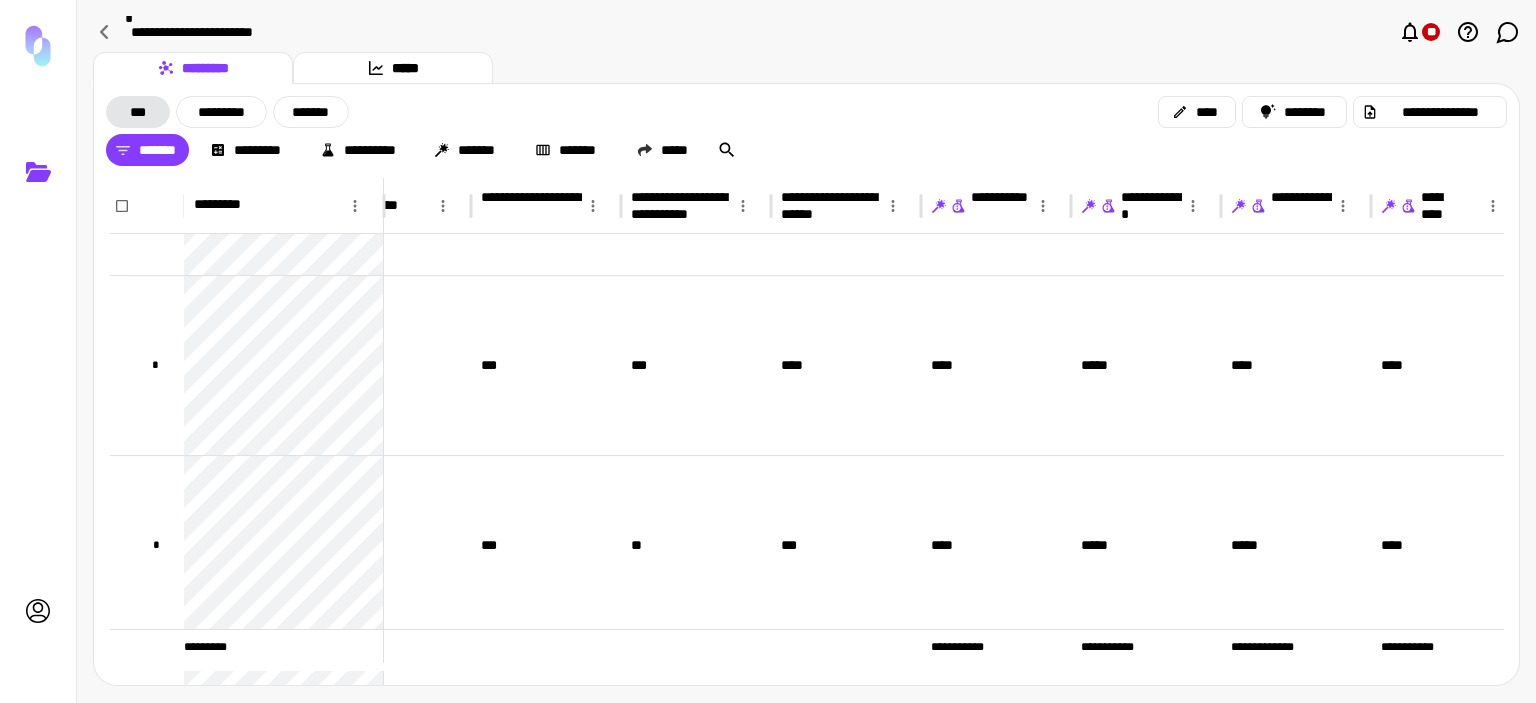 click on "**********" at bounding box center (1431, 206) 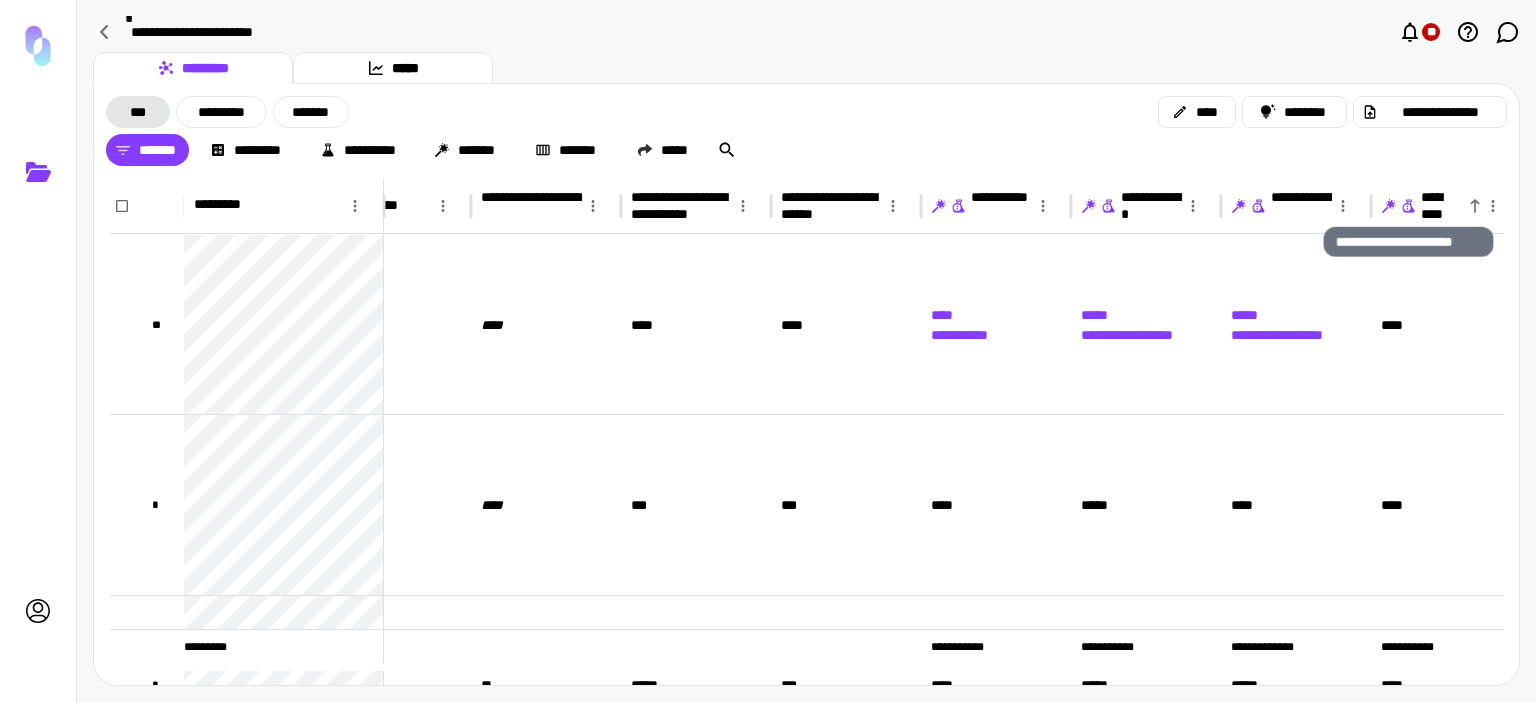 click 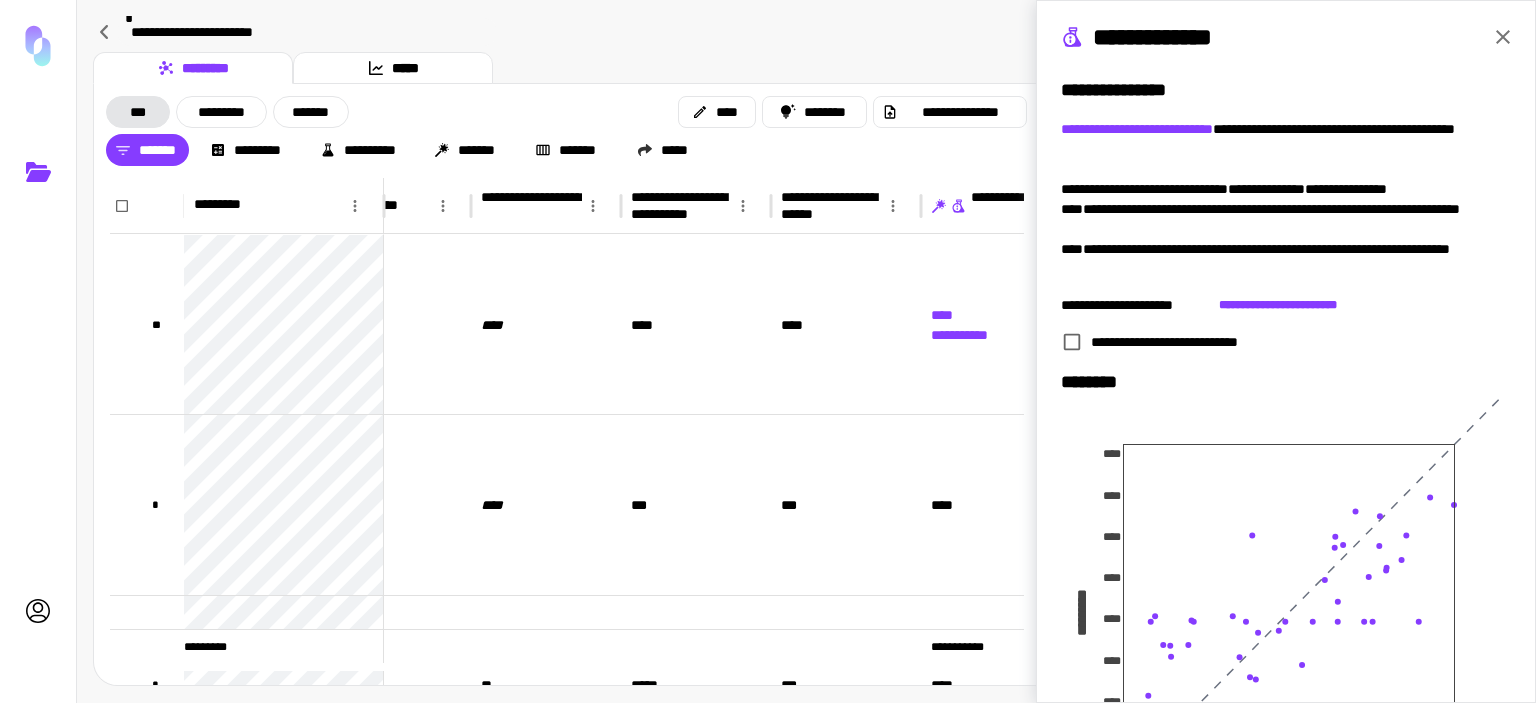 click 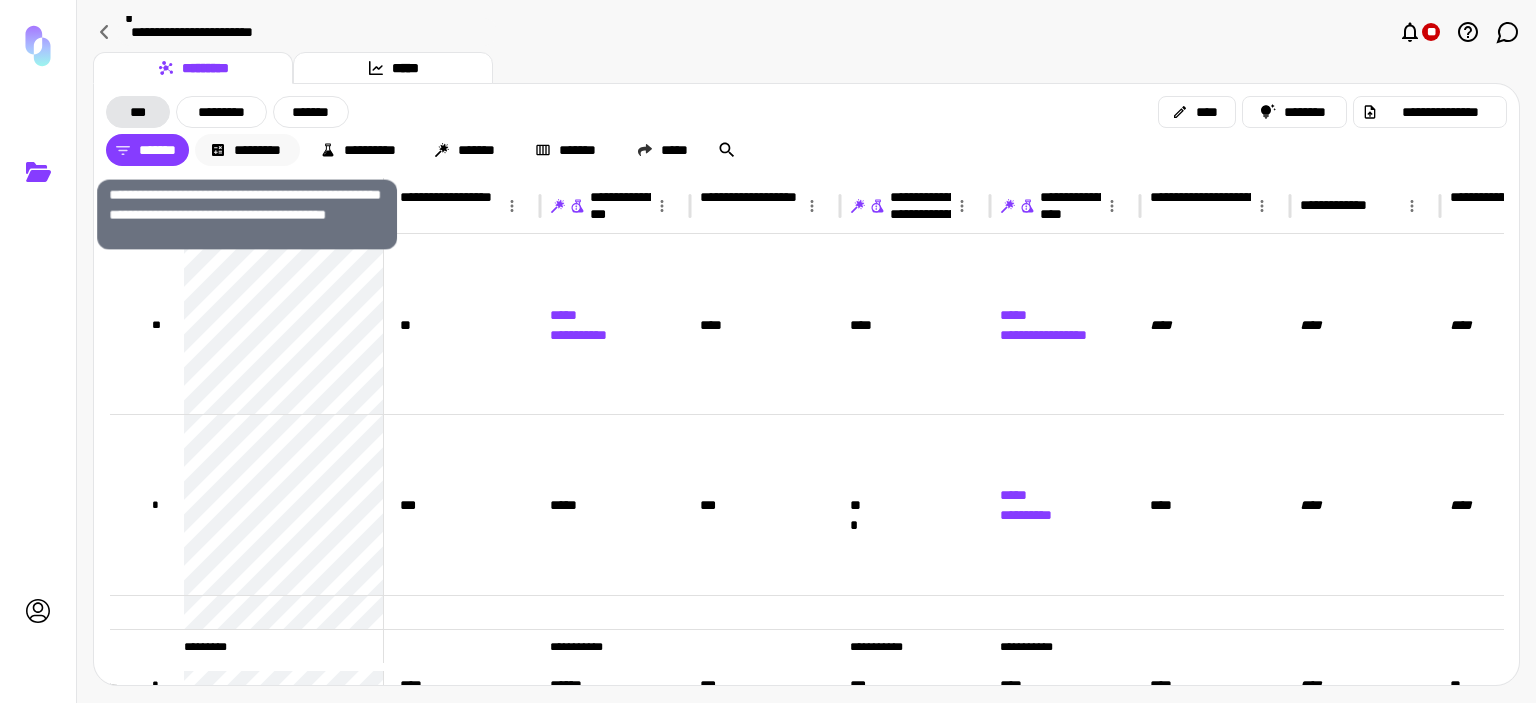 click on "*********" at bounding box center [247, 150] 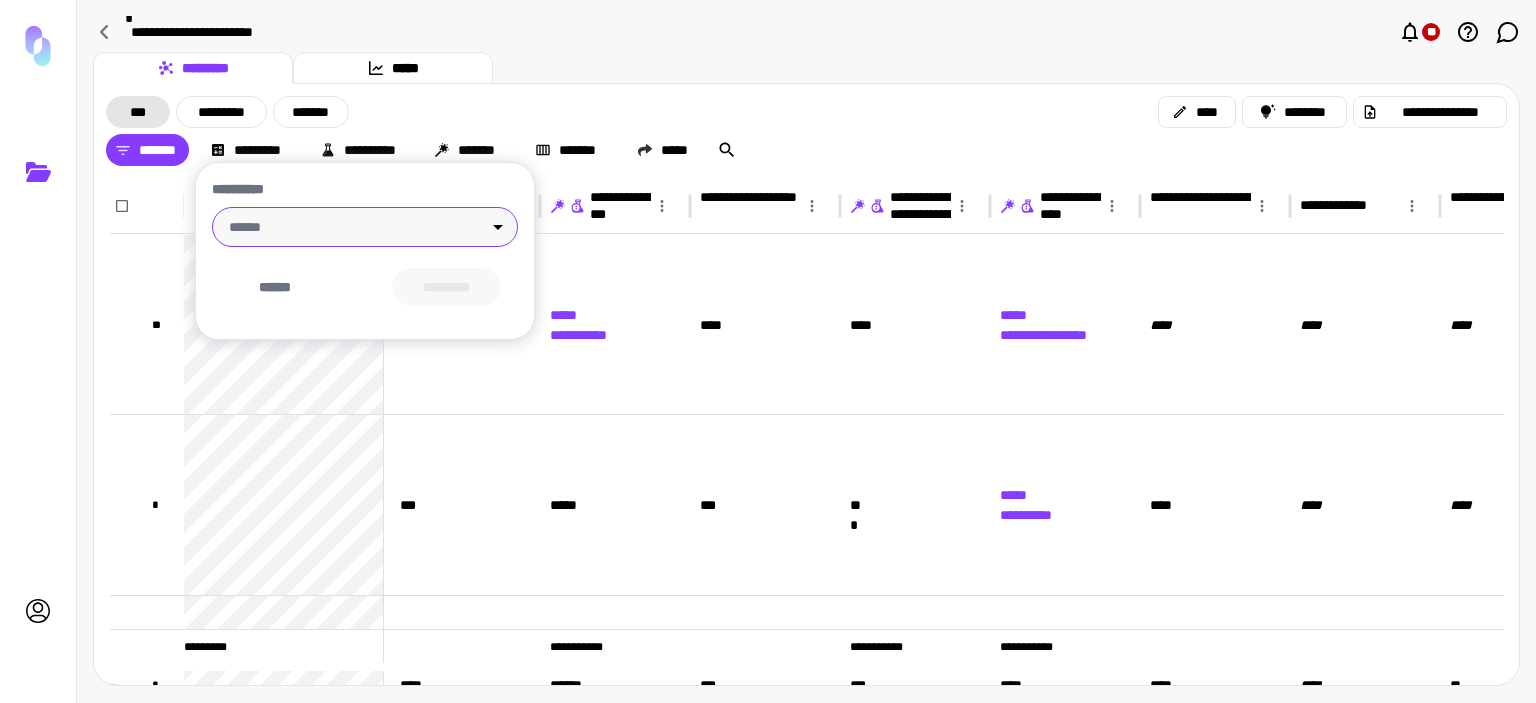 click on "**********" at bounding box center [768, 351] 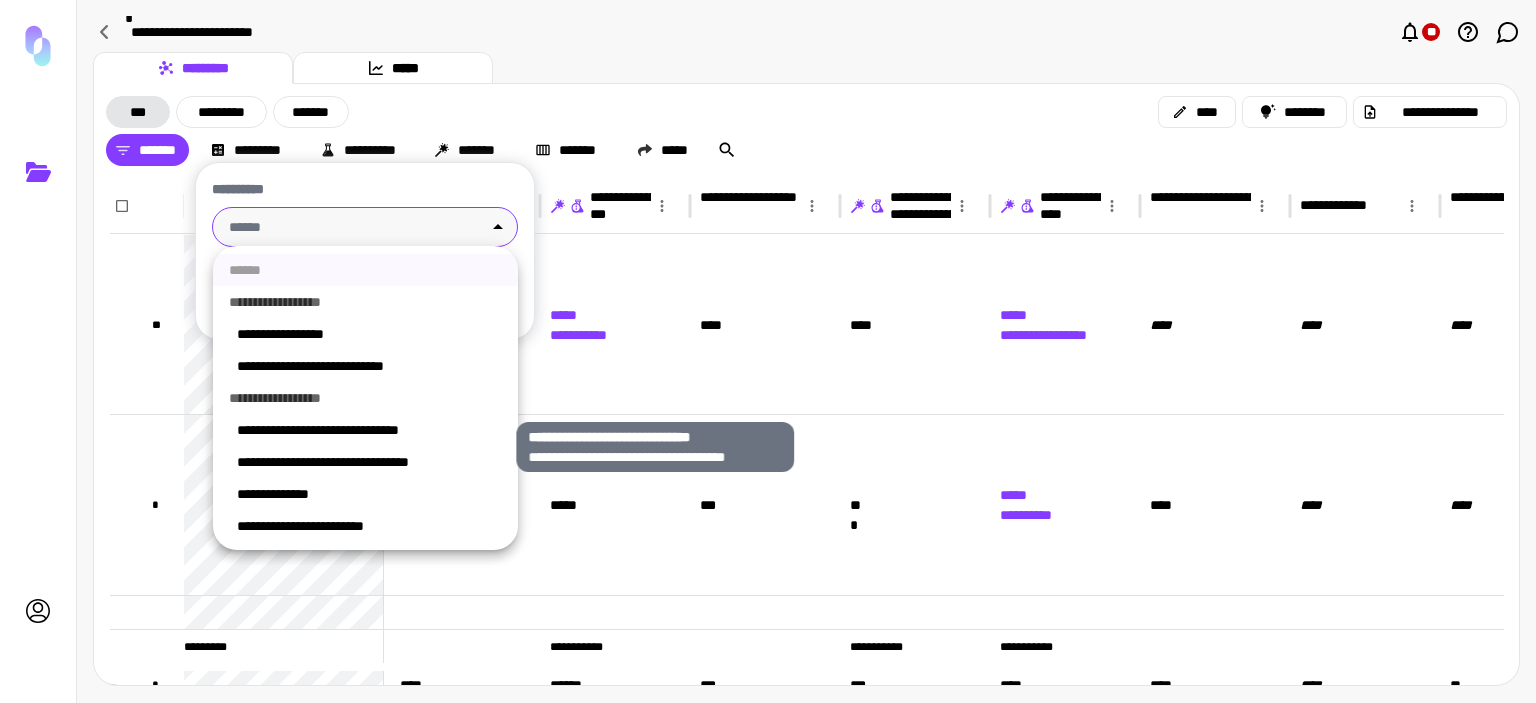 click on "**********" at bounding box center [369, 430] 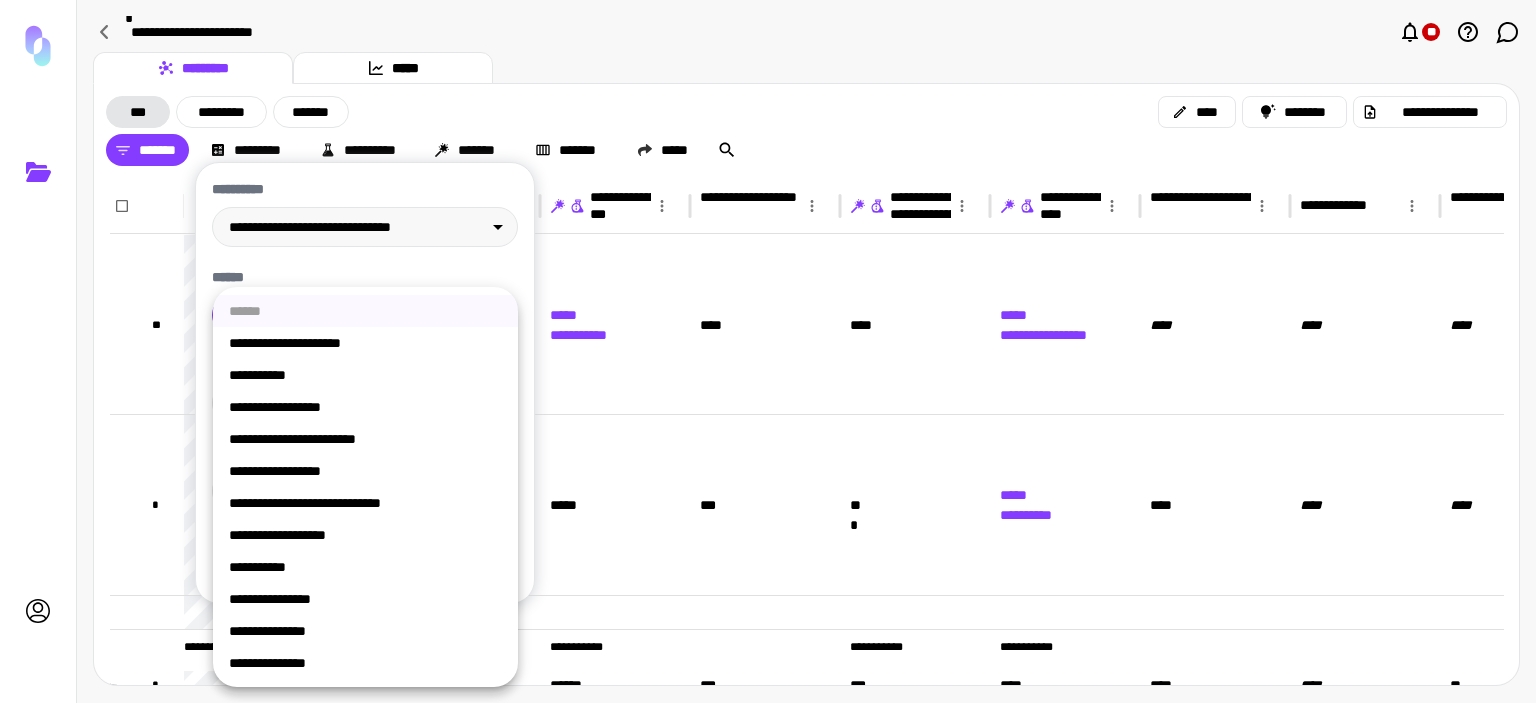 click on "**********" at bounding box center (768, 351) 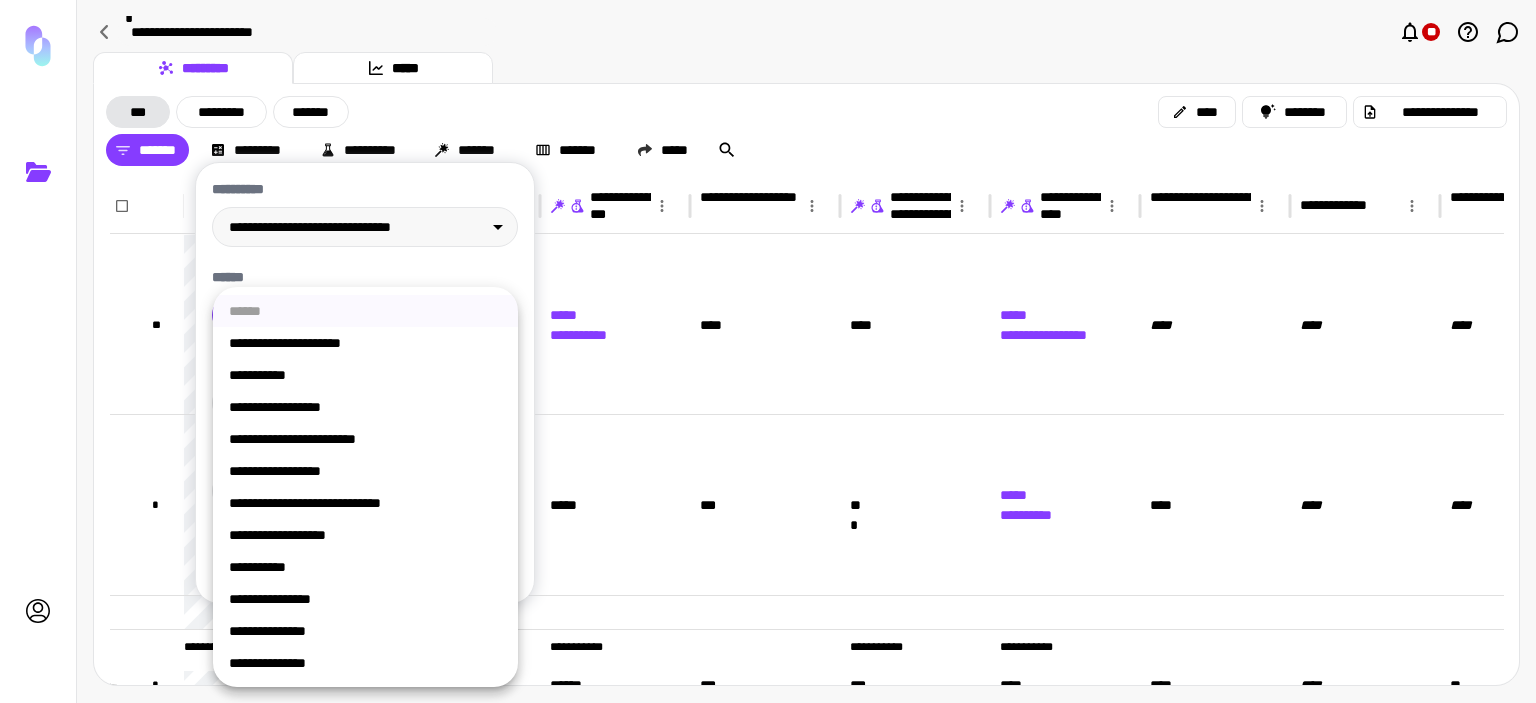 click at bounding box center [768, 351] 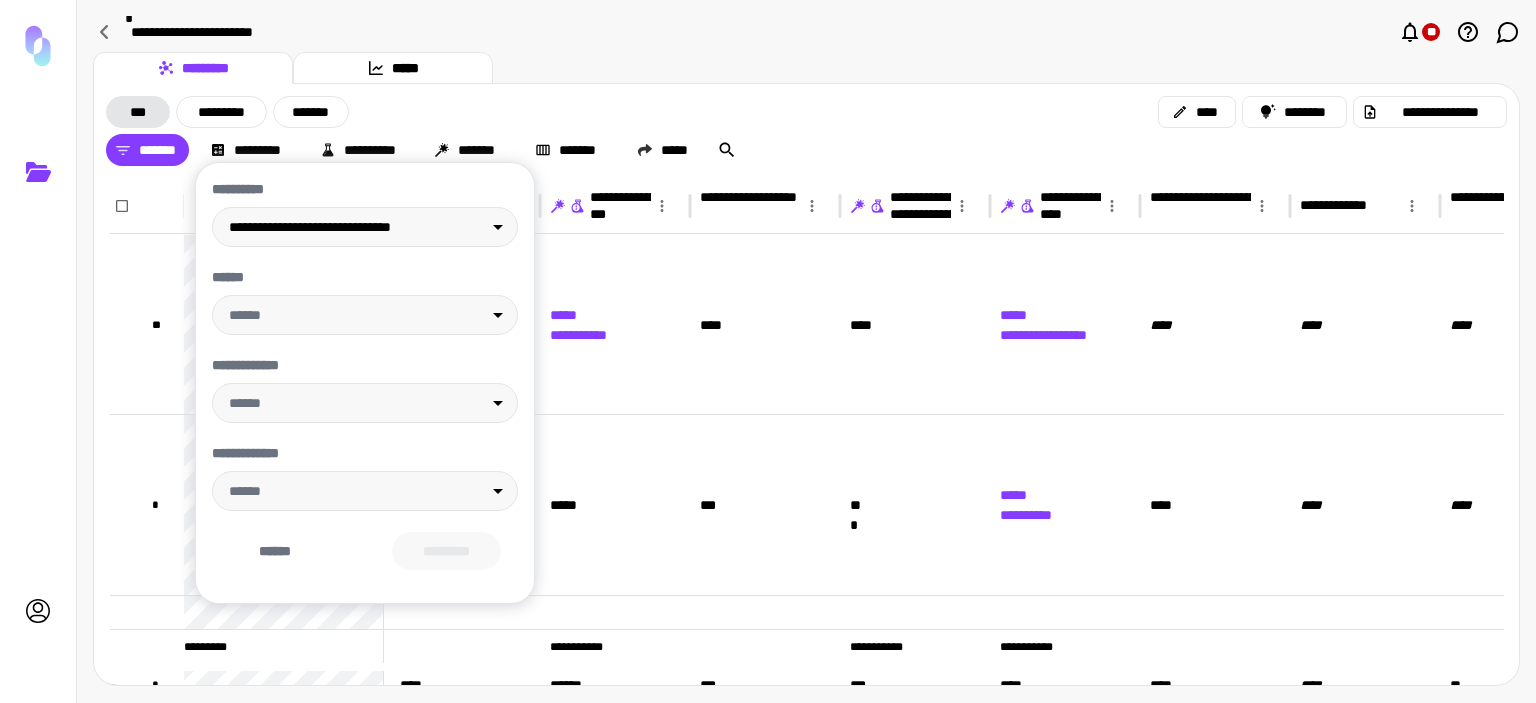 click at bounding box center (768, 351) 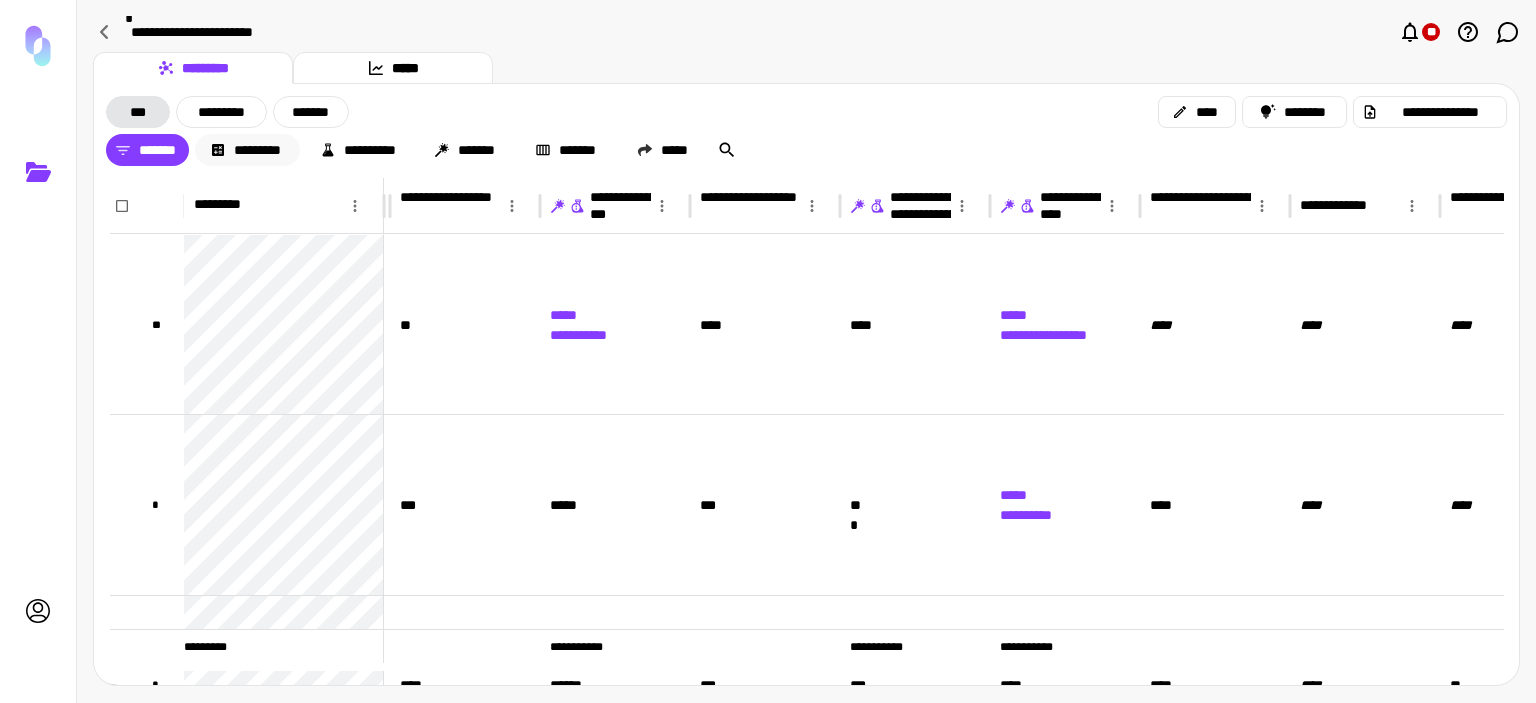 click on "*********" at bounding box center [247, 150] 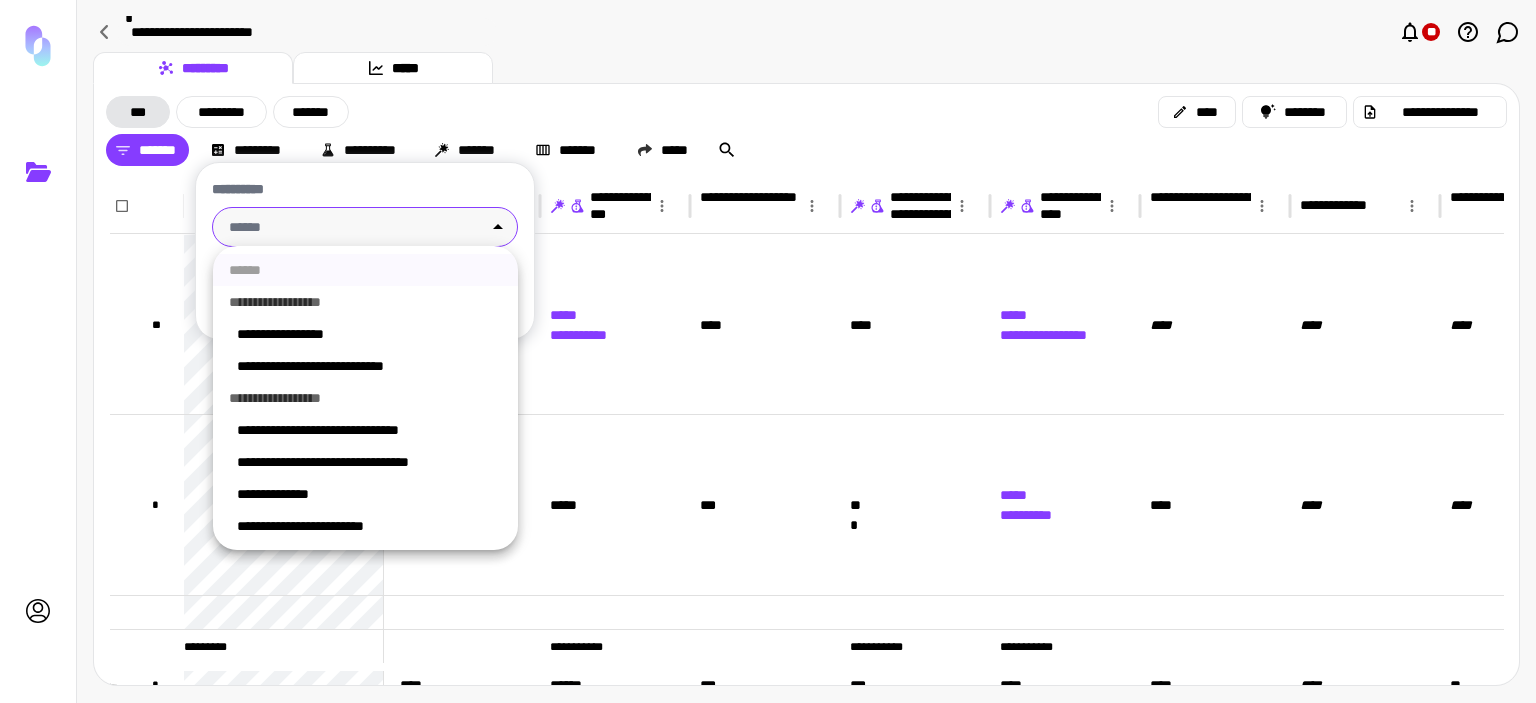 click on "**********" at bounding box center (768, 351) 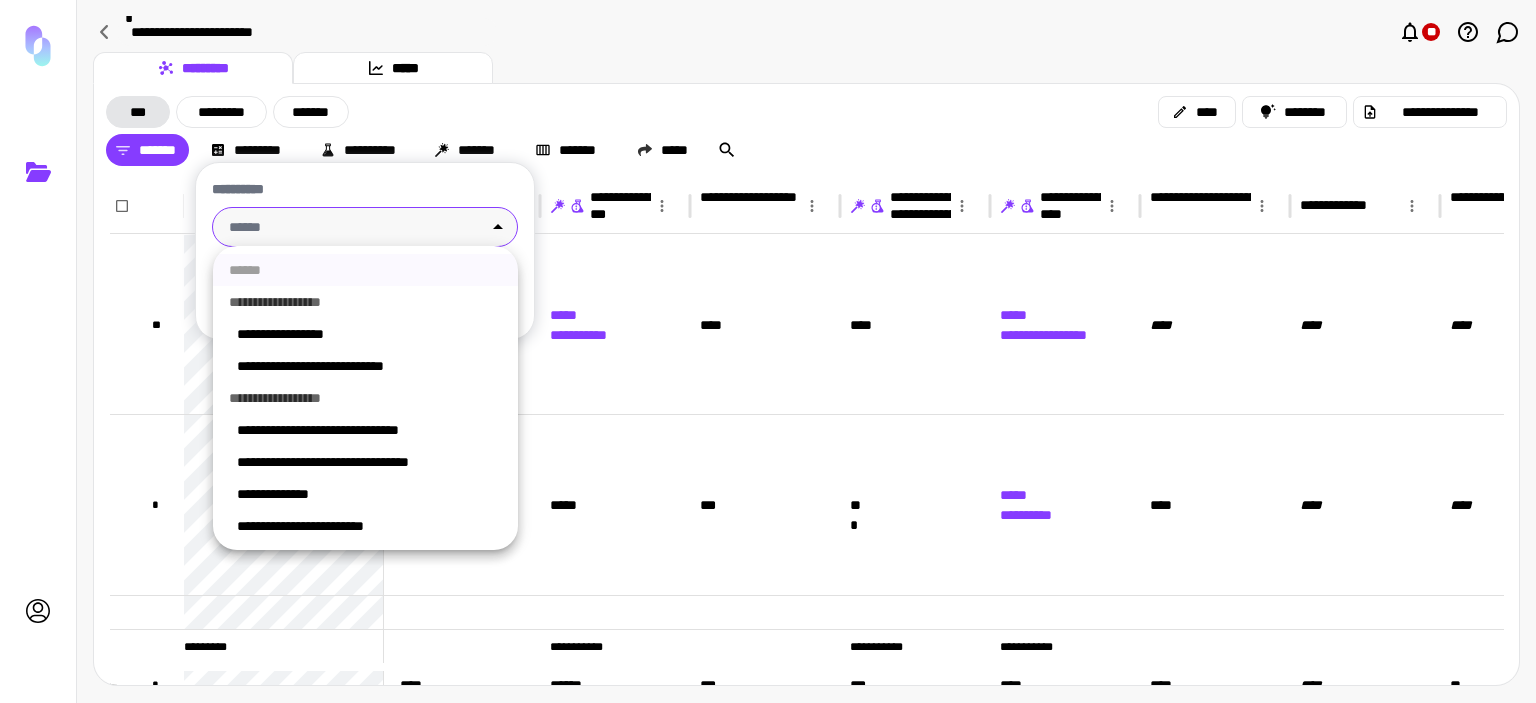 click at bounding box center [768, 351] 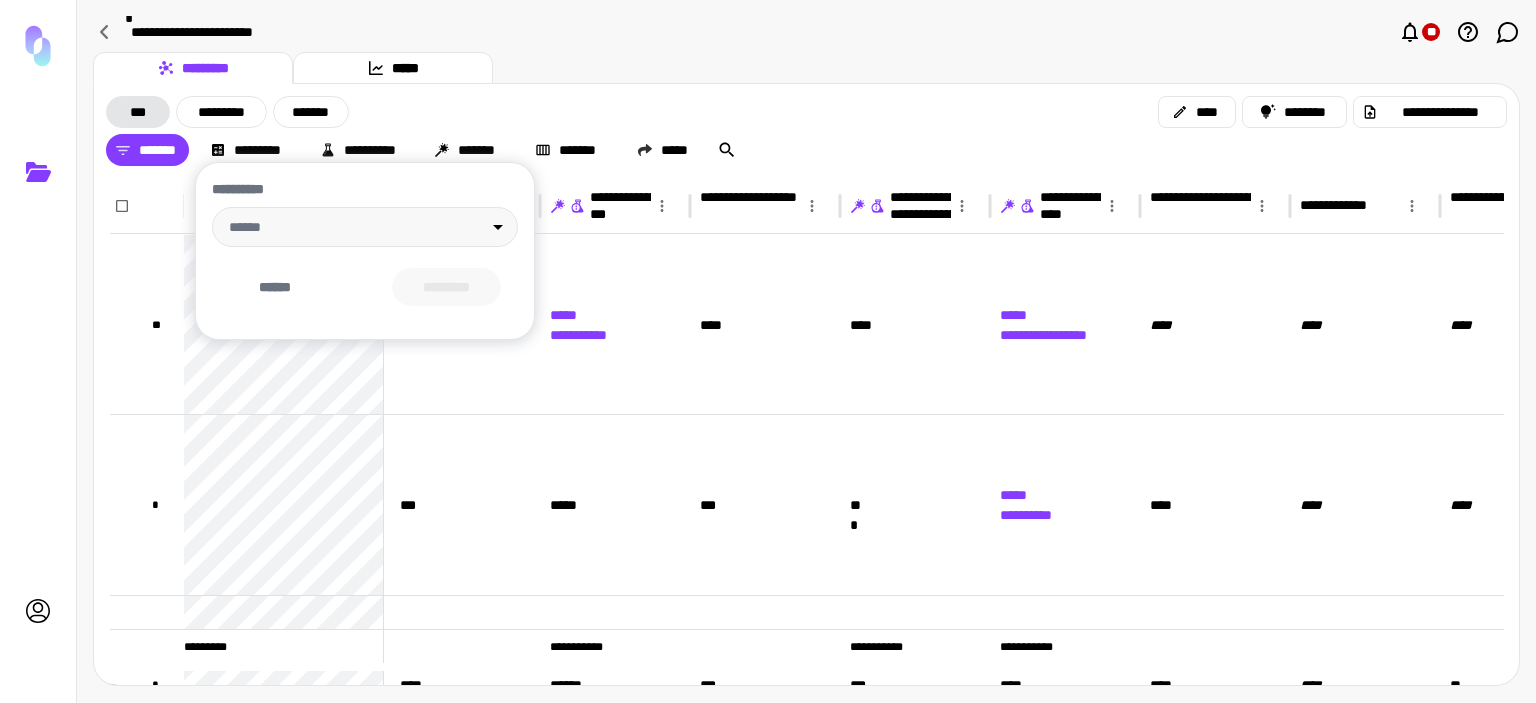 drag, startPoint x: 1018, startPoint y: 681, endPoint x: 1208, endPoint y: 672, distance: 190.21304 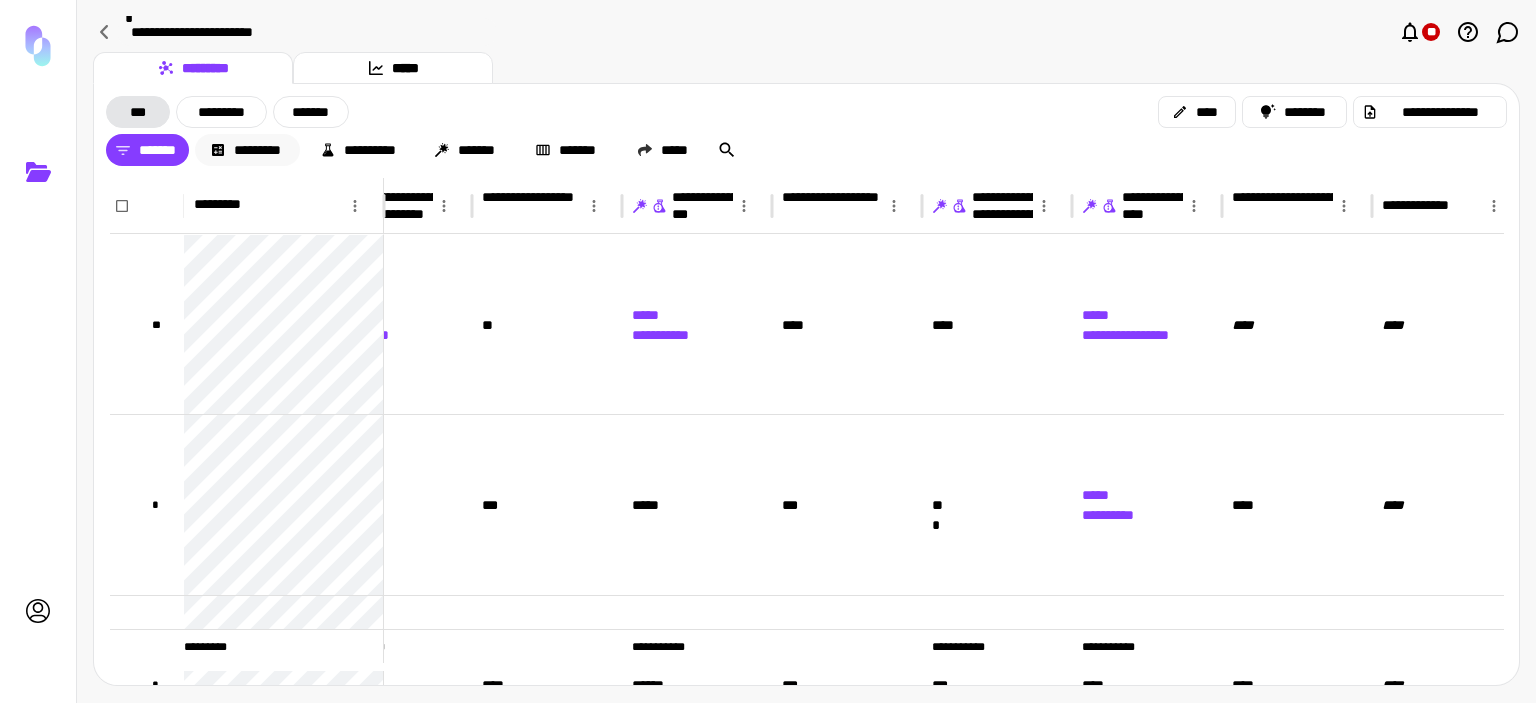 click on "*********" at bounding box center (247, 150) 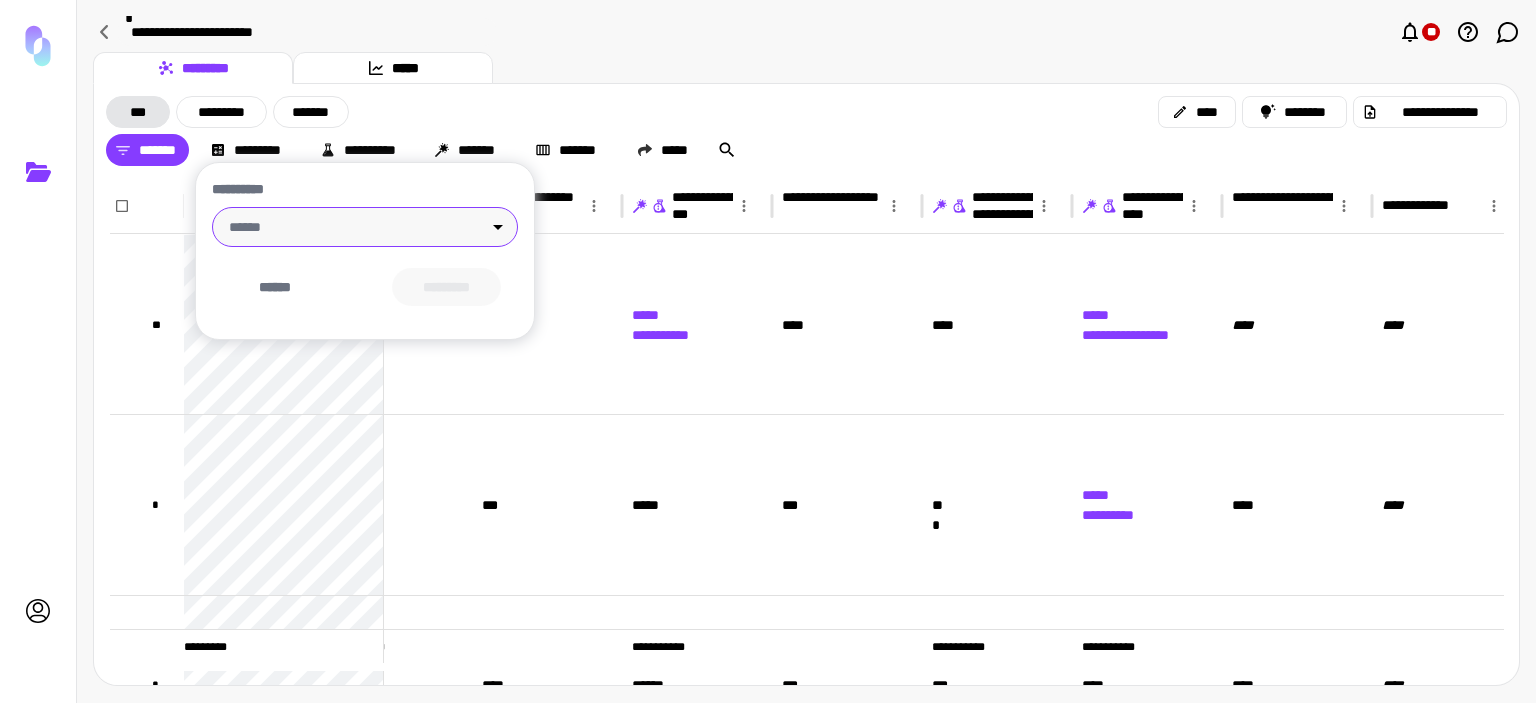 click on "**********" at bounding box center (768, 351) 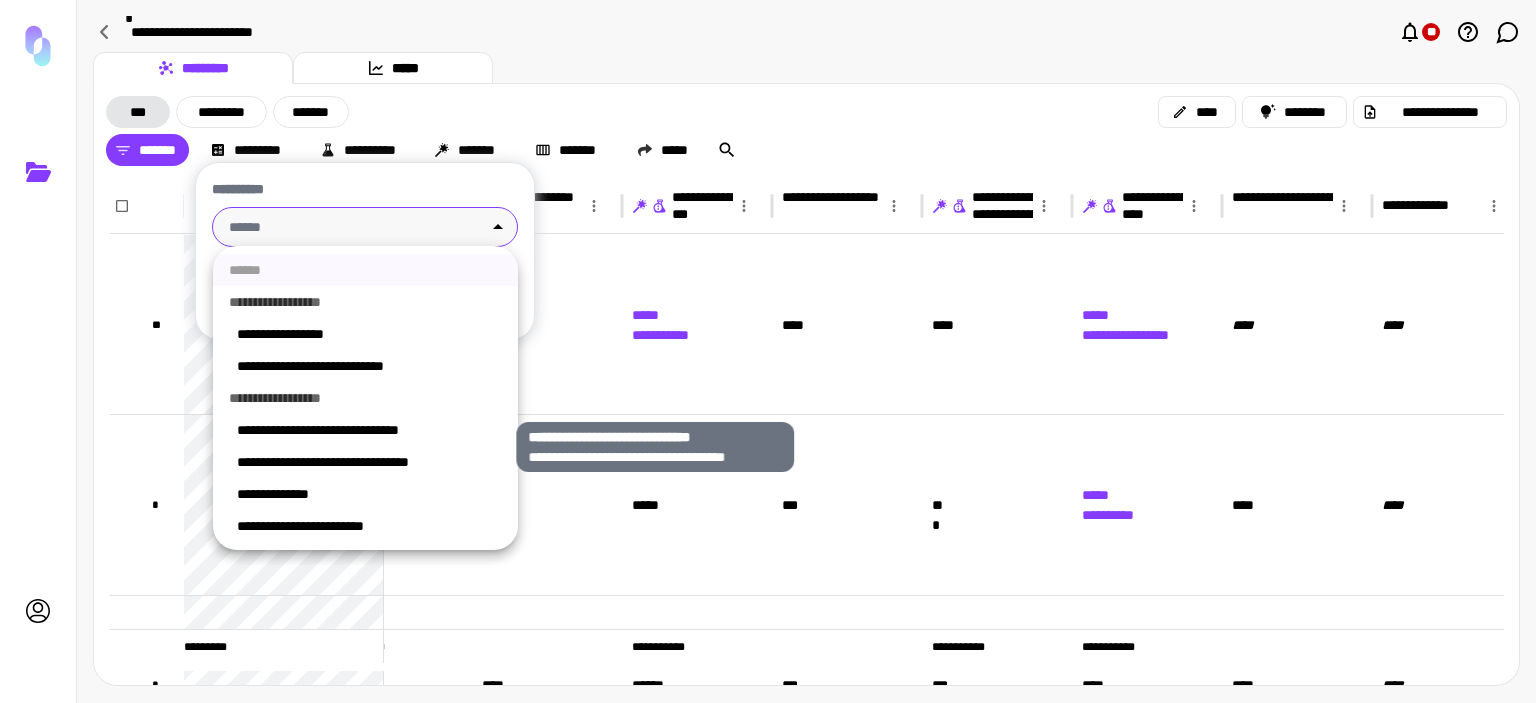 click on "**********" at bounding box center [369, 430] 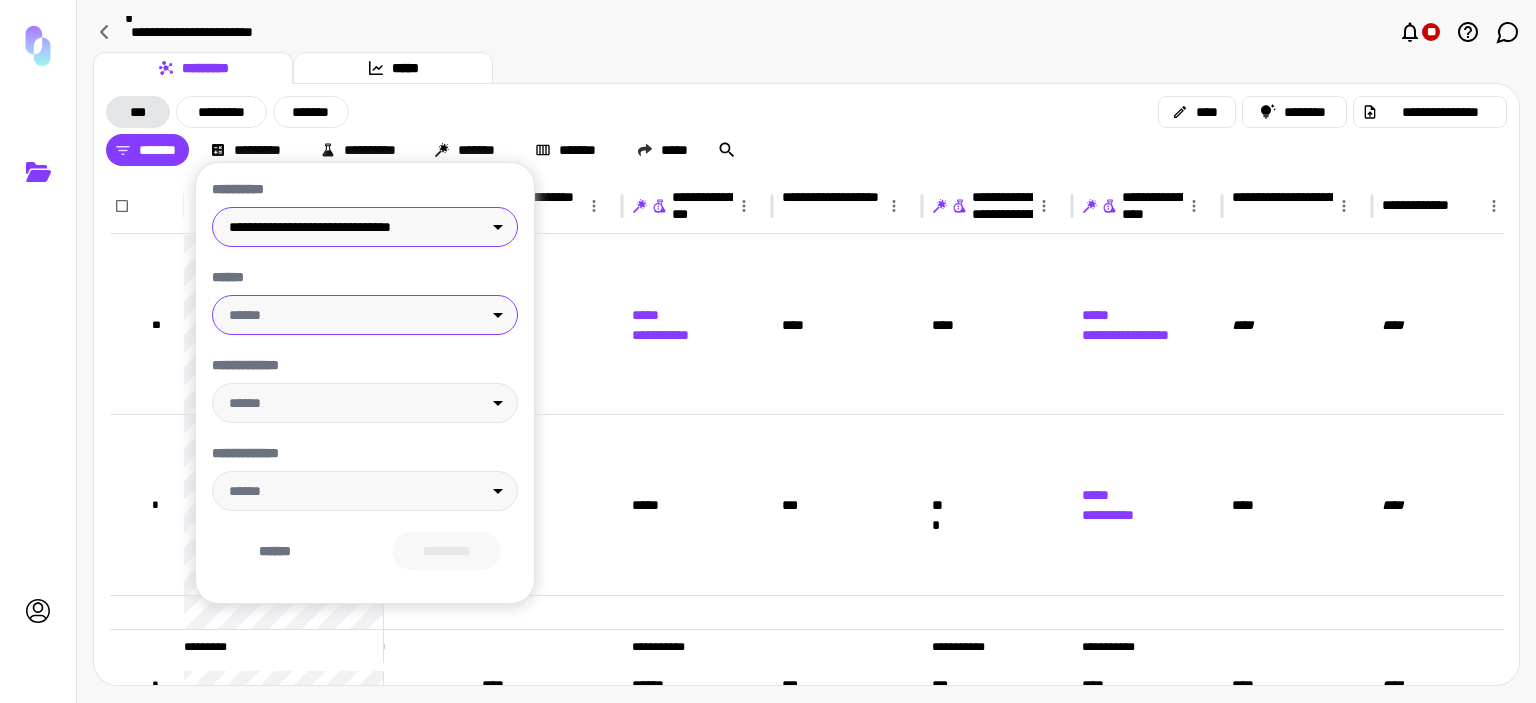 click on "**********" at bounding box center (768, 351) 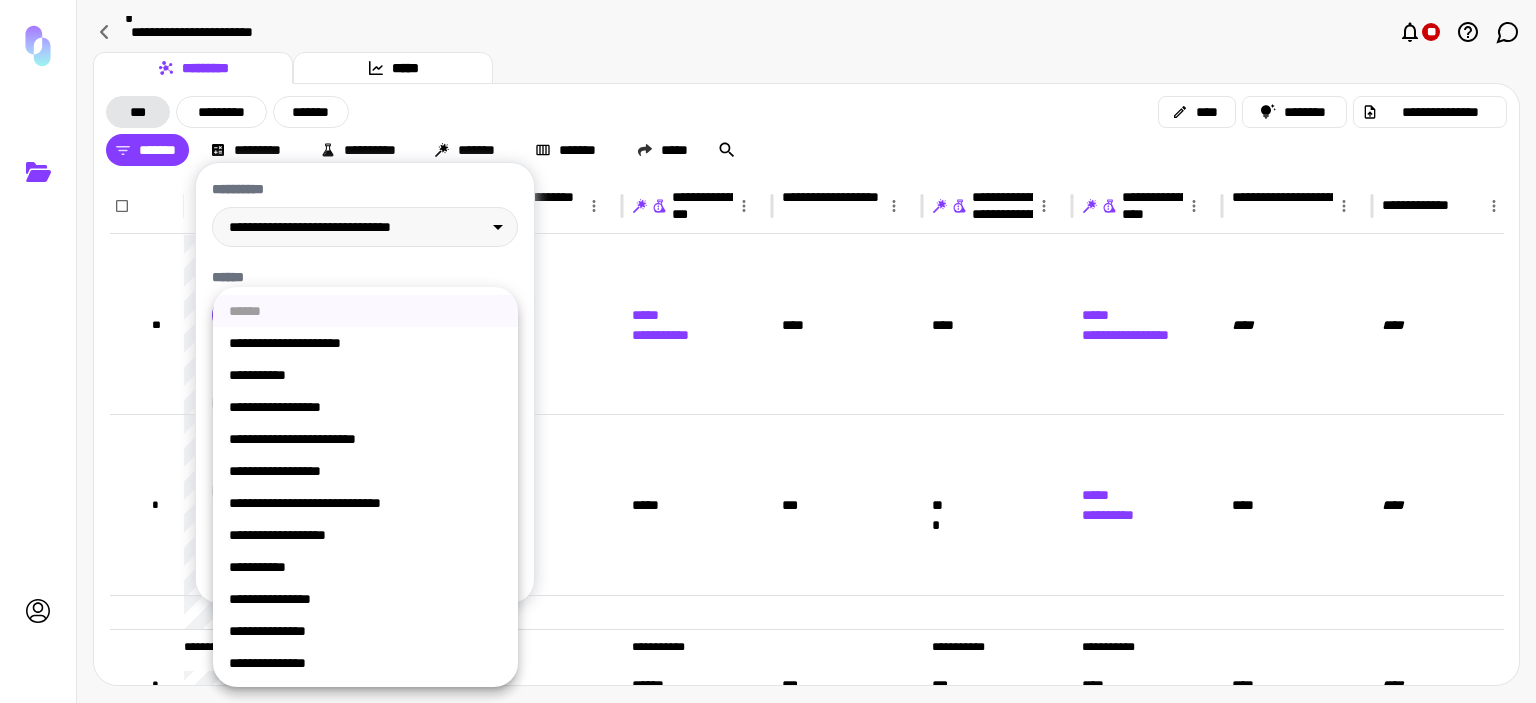 click on "**********" at bounding box center (365, 503) 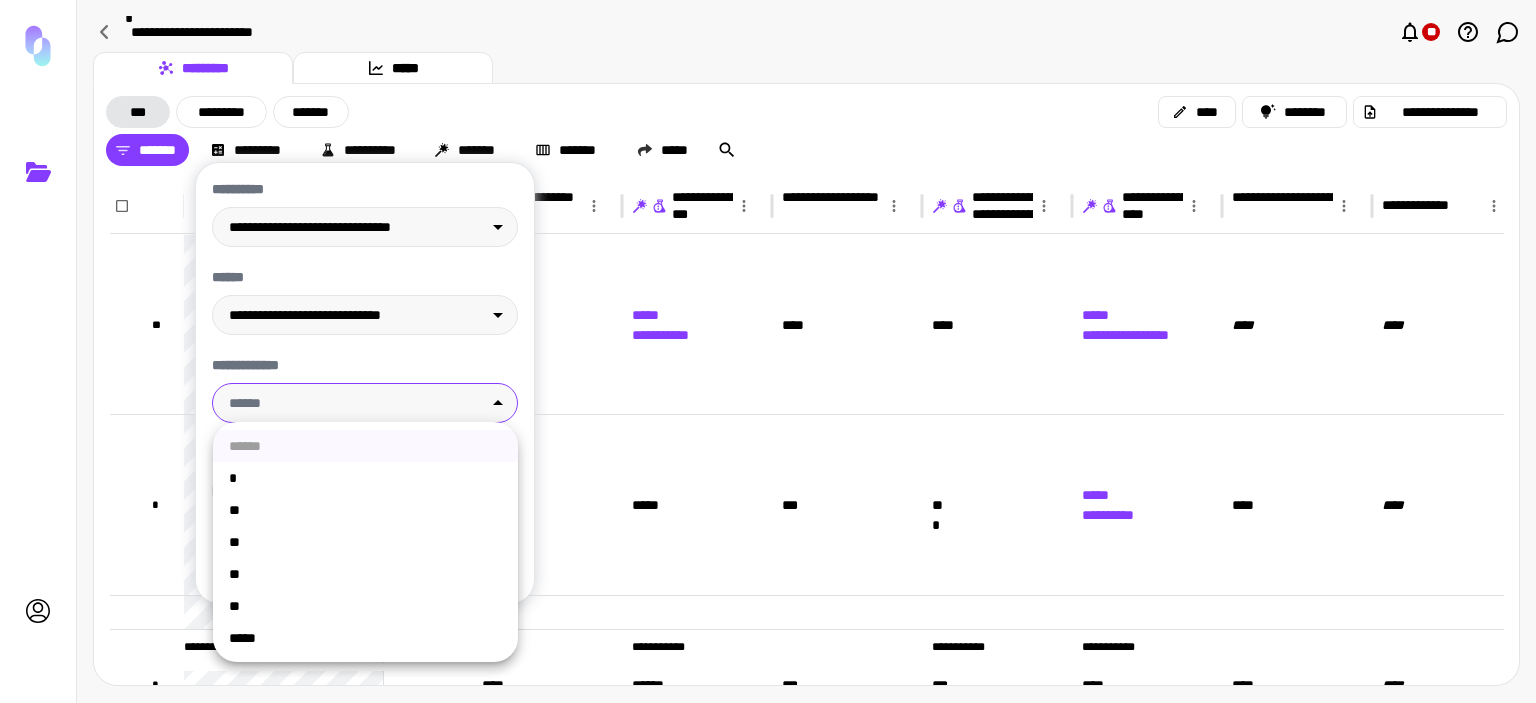 click on "**********" at bounding box center [768, 351] 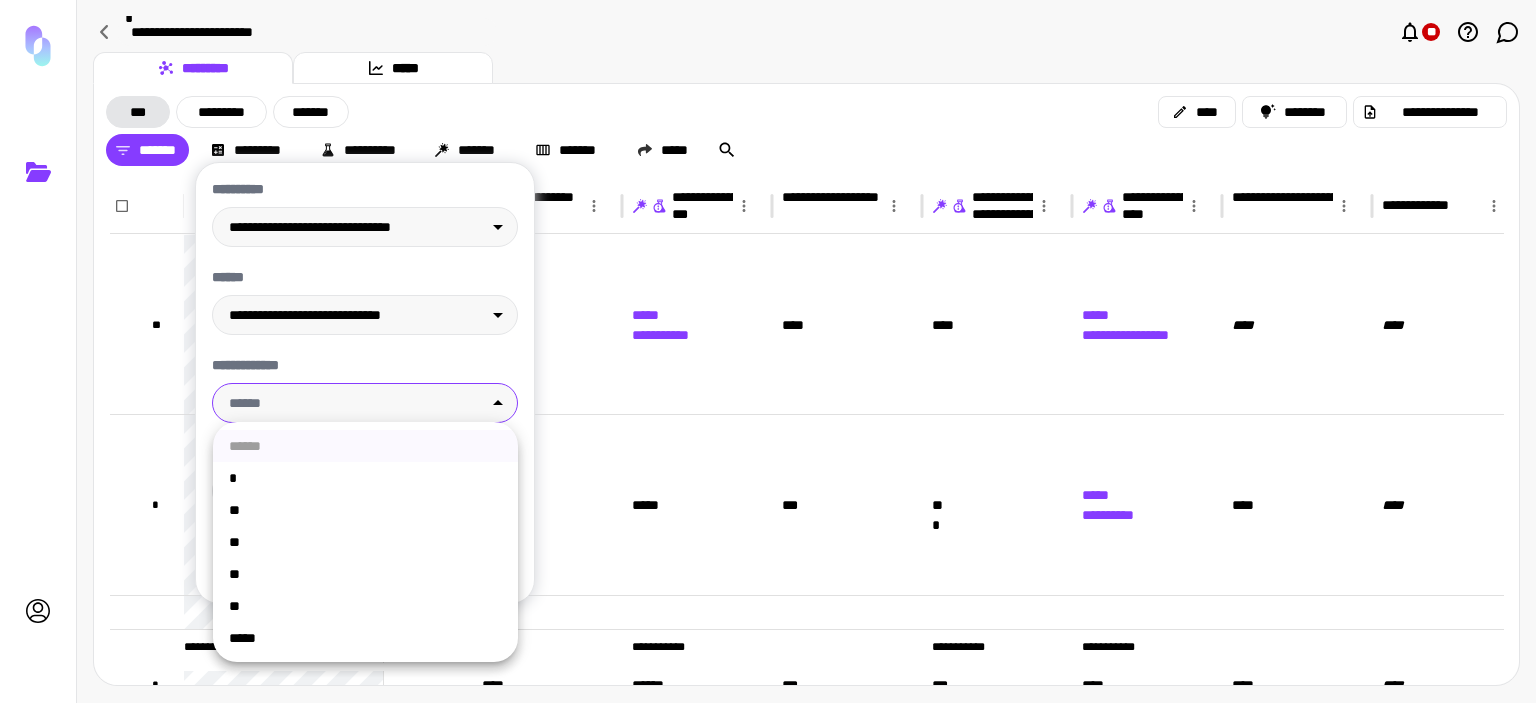 click on "**" at bounding box center [365, 542] 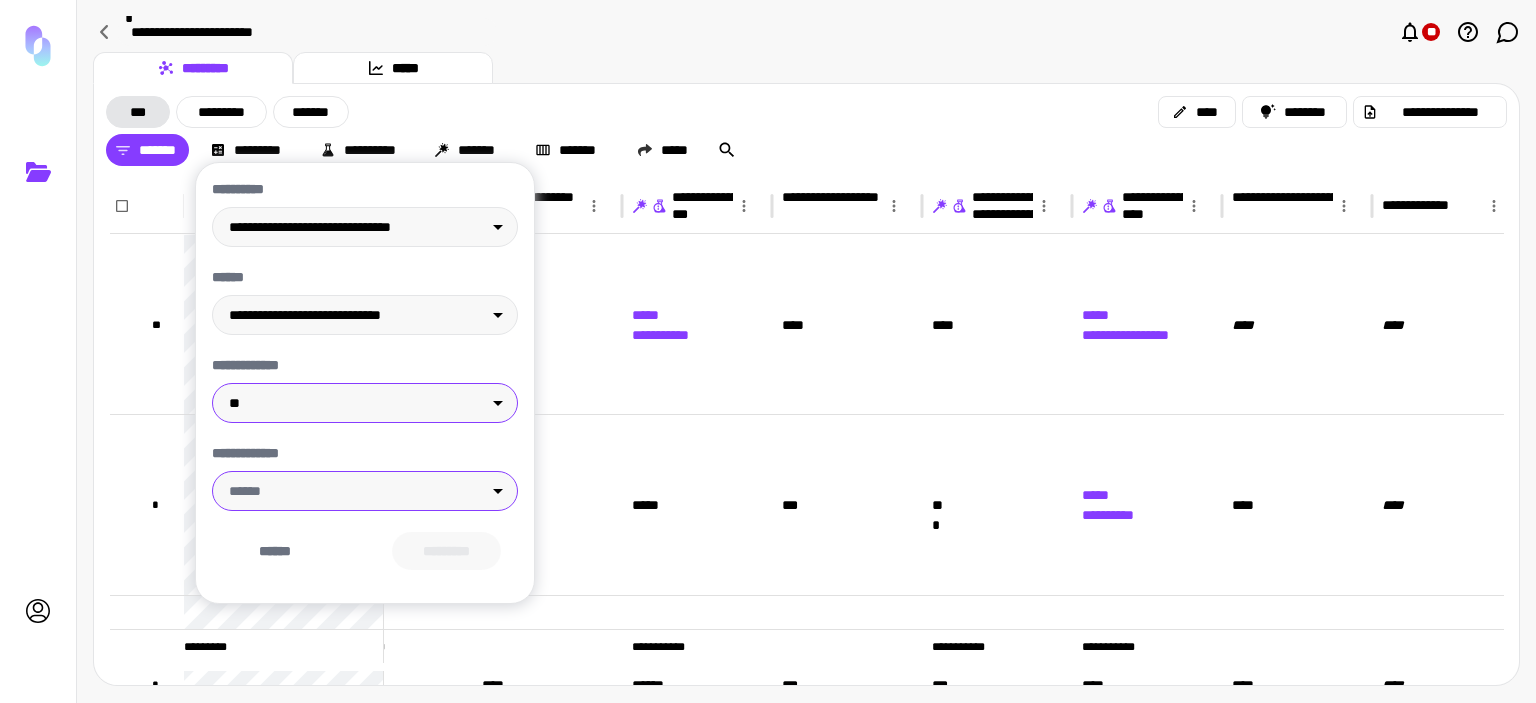 click on "**********" at bounding box center [768, 351] 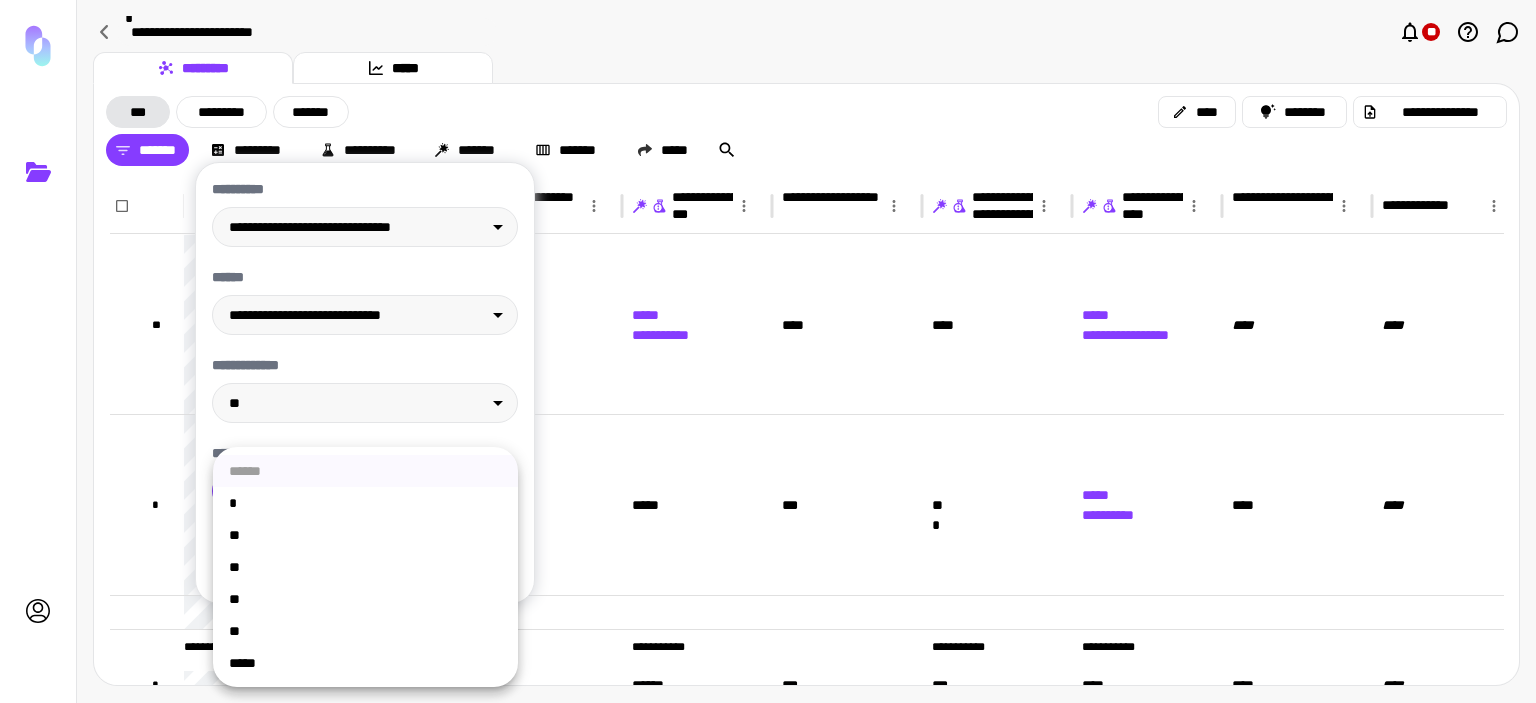 click on "*****" at bounding box center (365, 663) 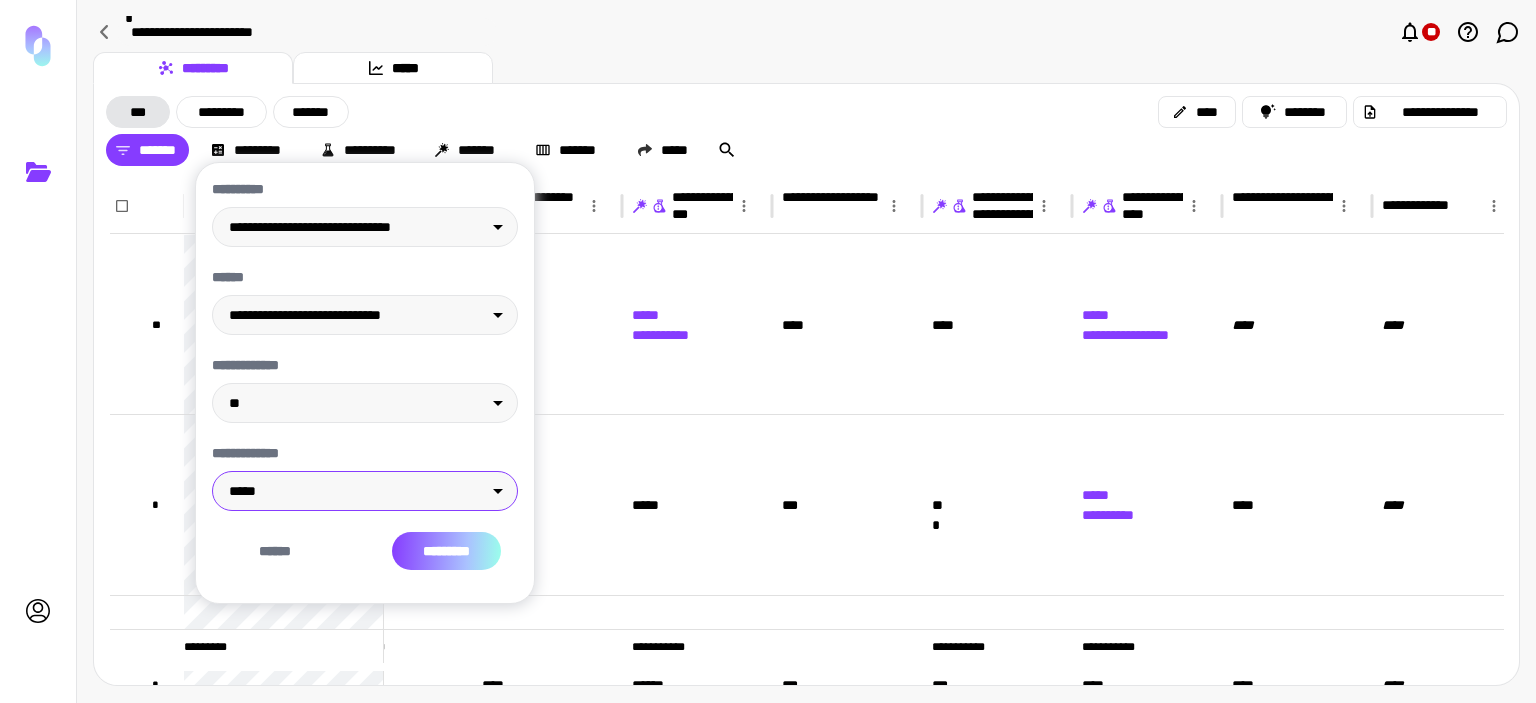 click on "*********" at bounding box center (446, 551) 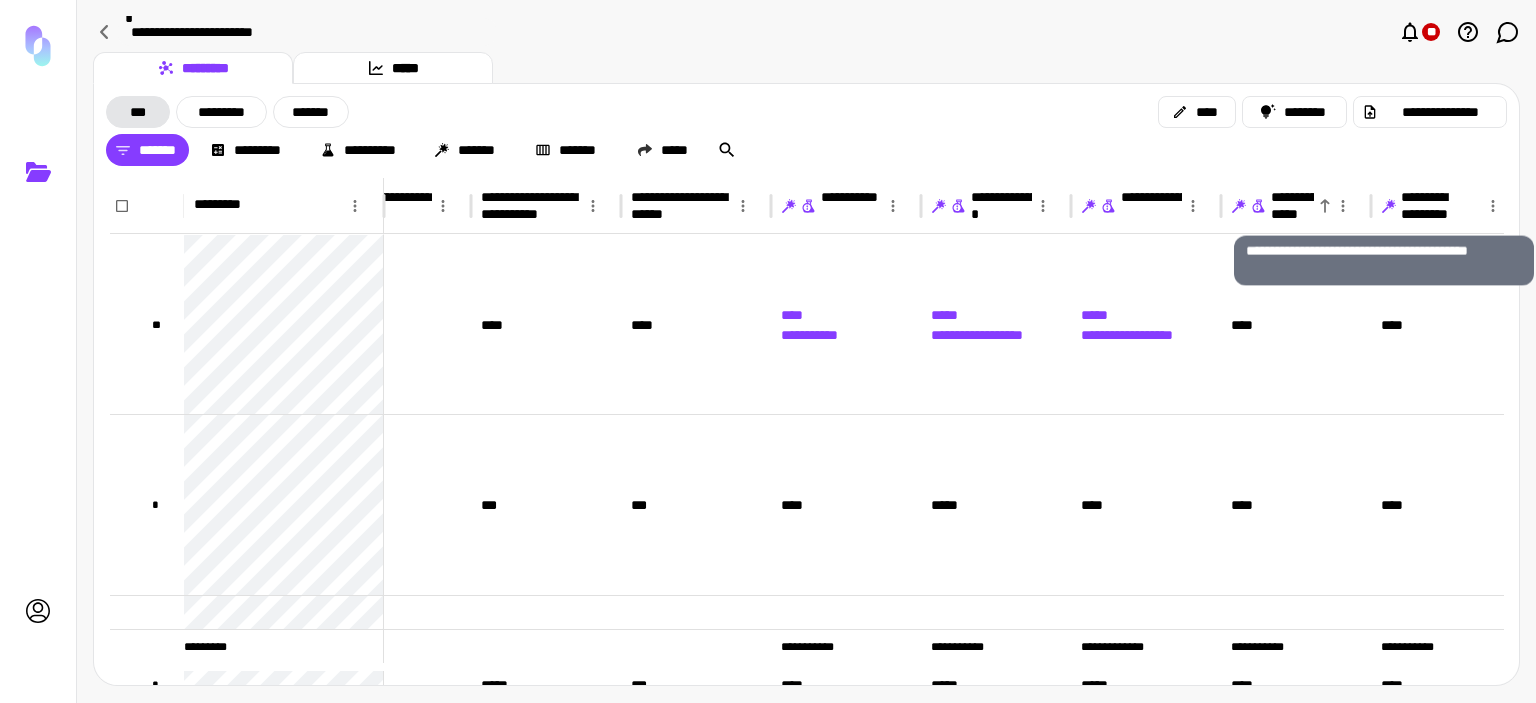 drag, startPoint x: 1425, startPoint y: 213, endPoint x: 1484, endPoint y: 161, distance: 78.64477 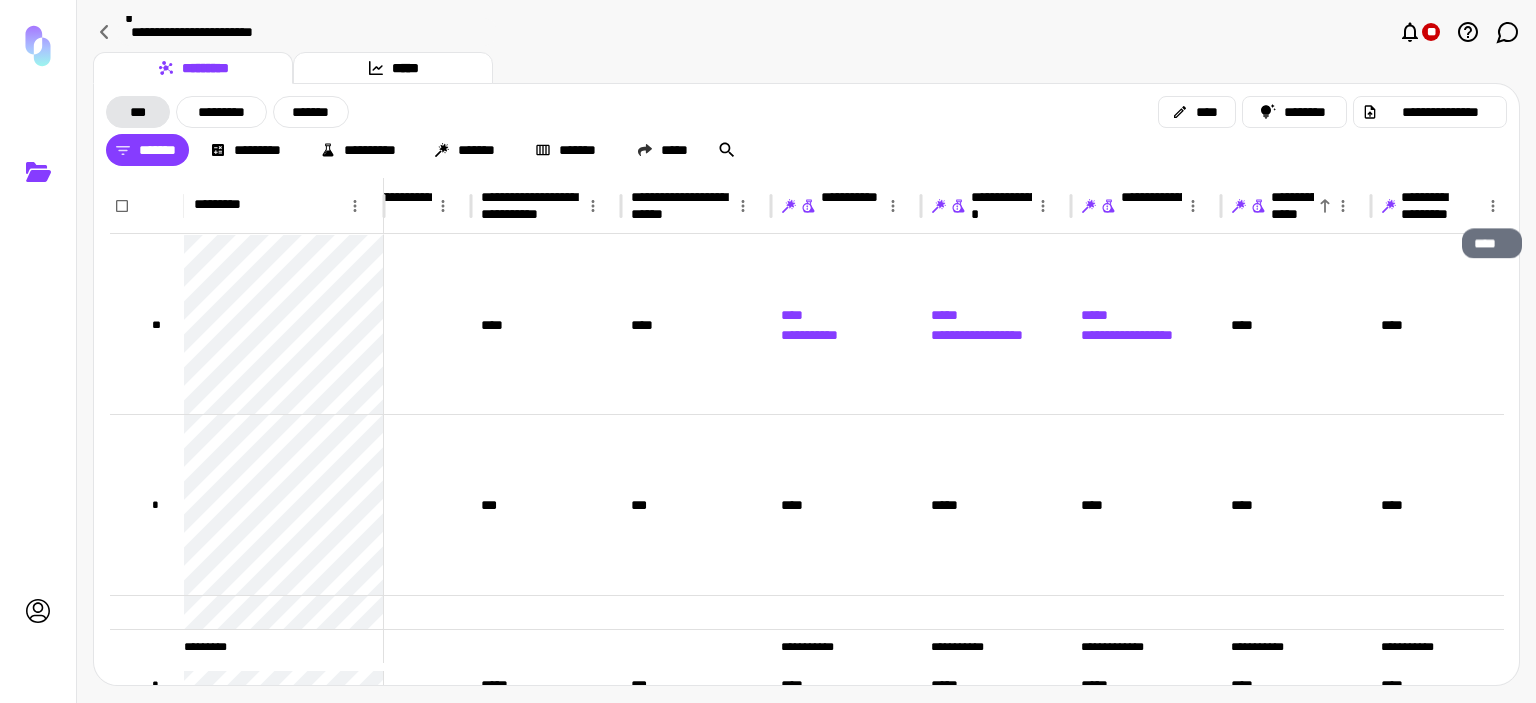 click 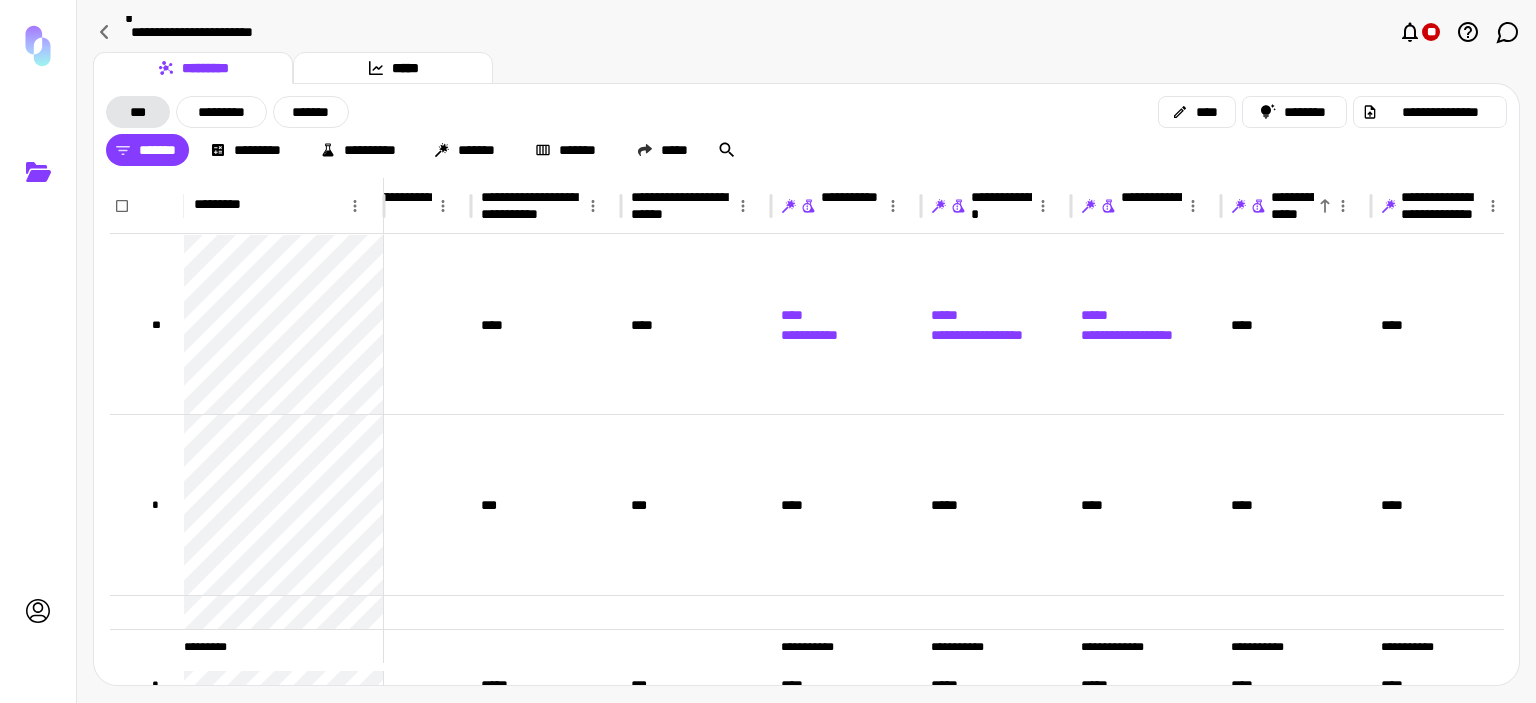 click on "**********" at bounding box center (806, 150) 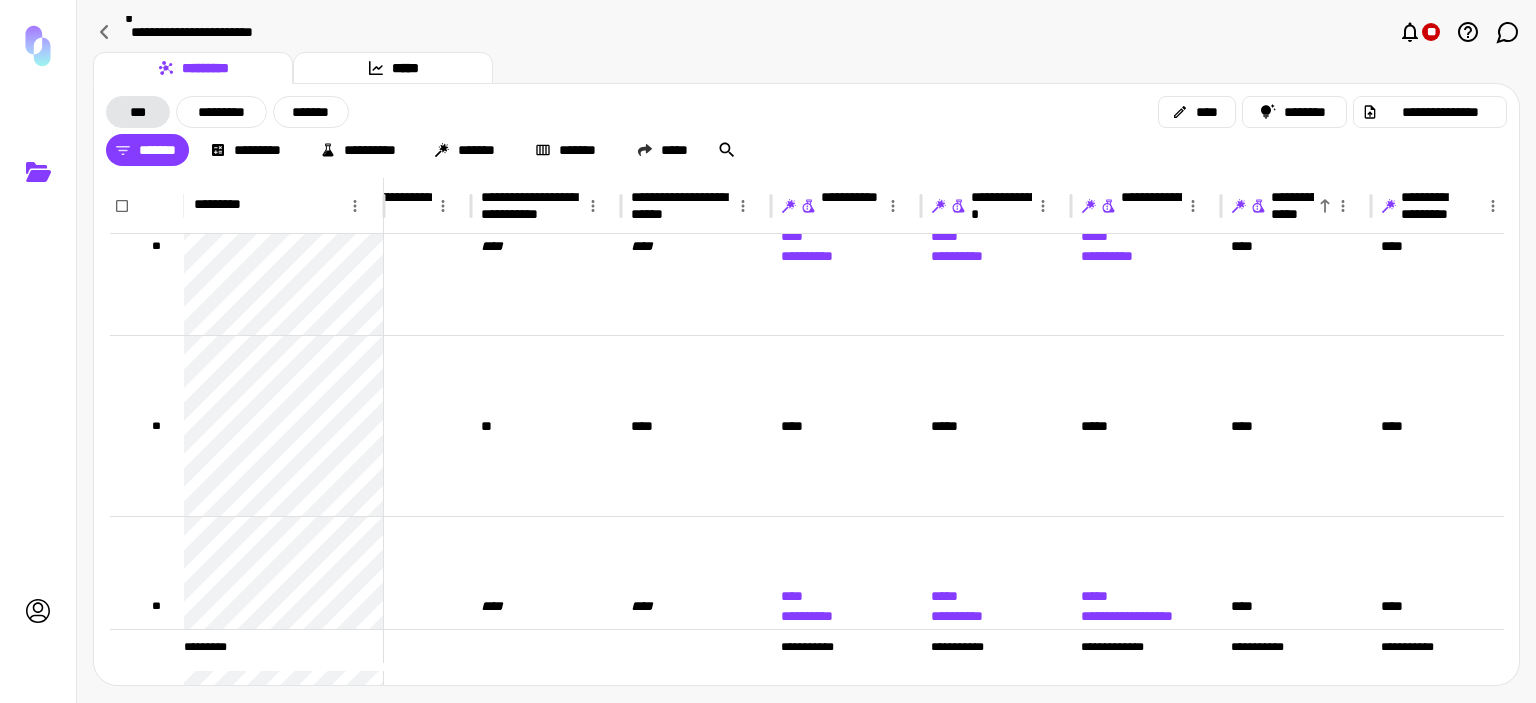 click 